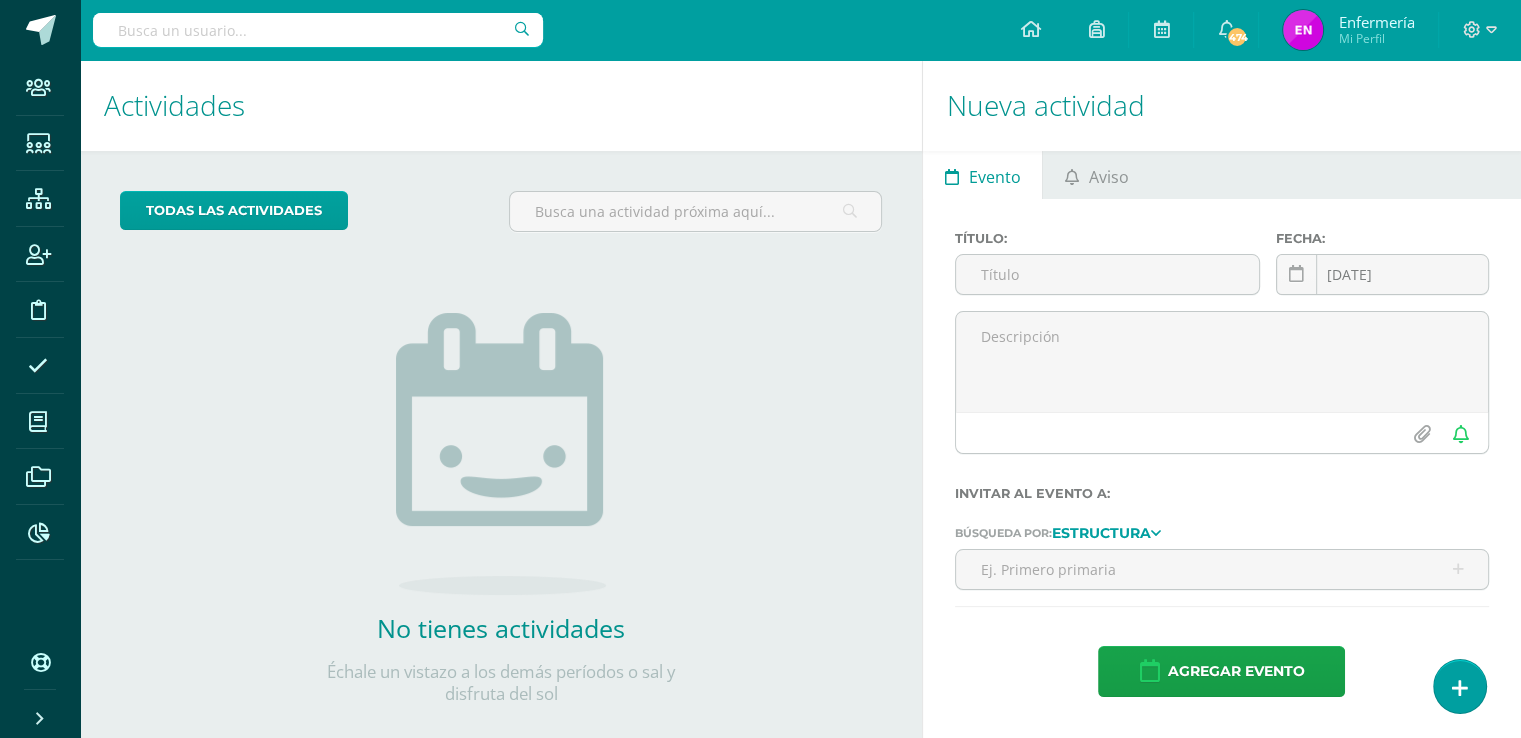scroll, scrollTop: 0, scrollLeft: 0, axis: both 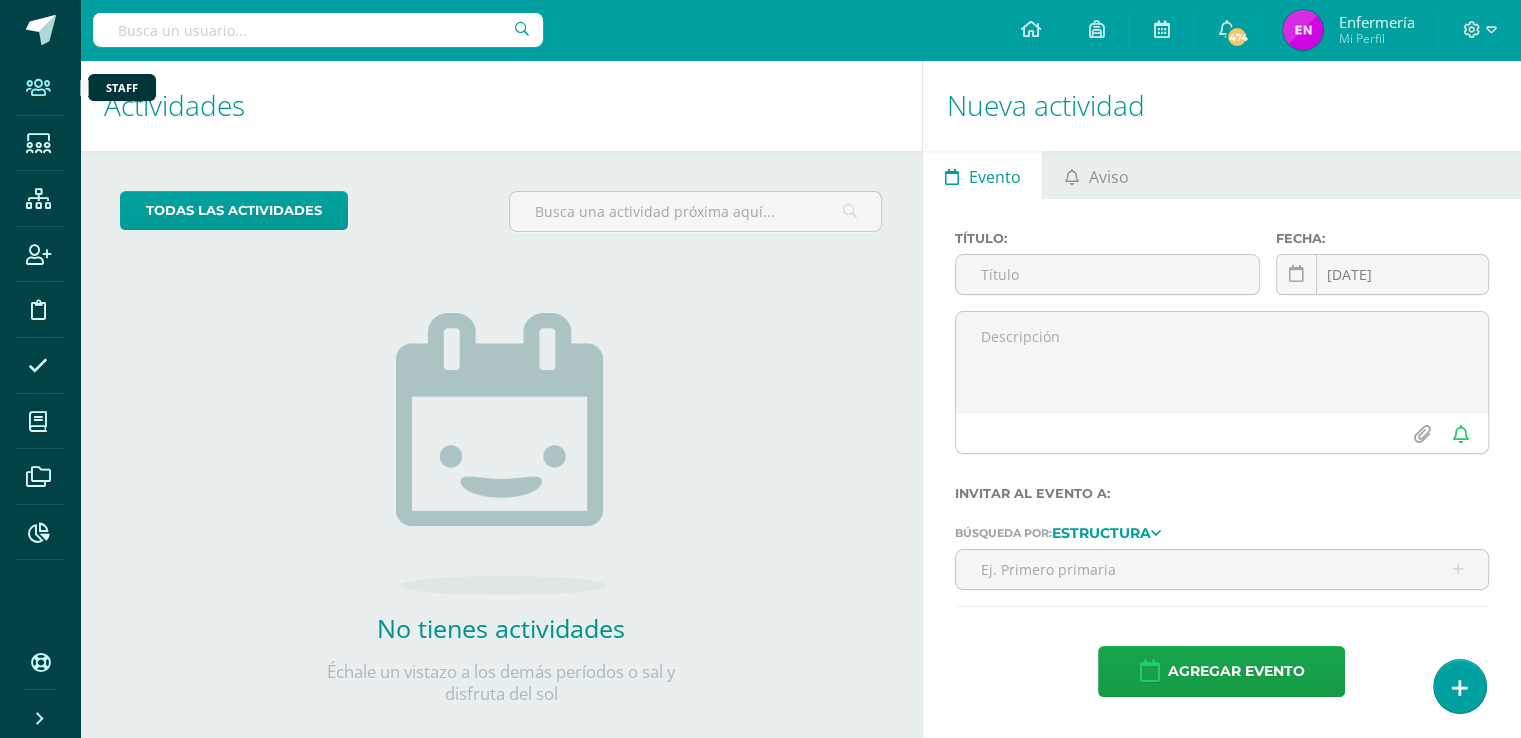 click at bounding box center (38, 88) 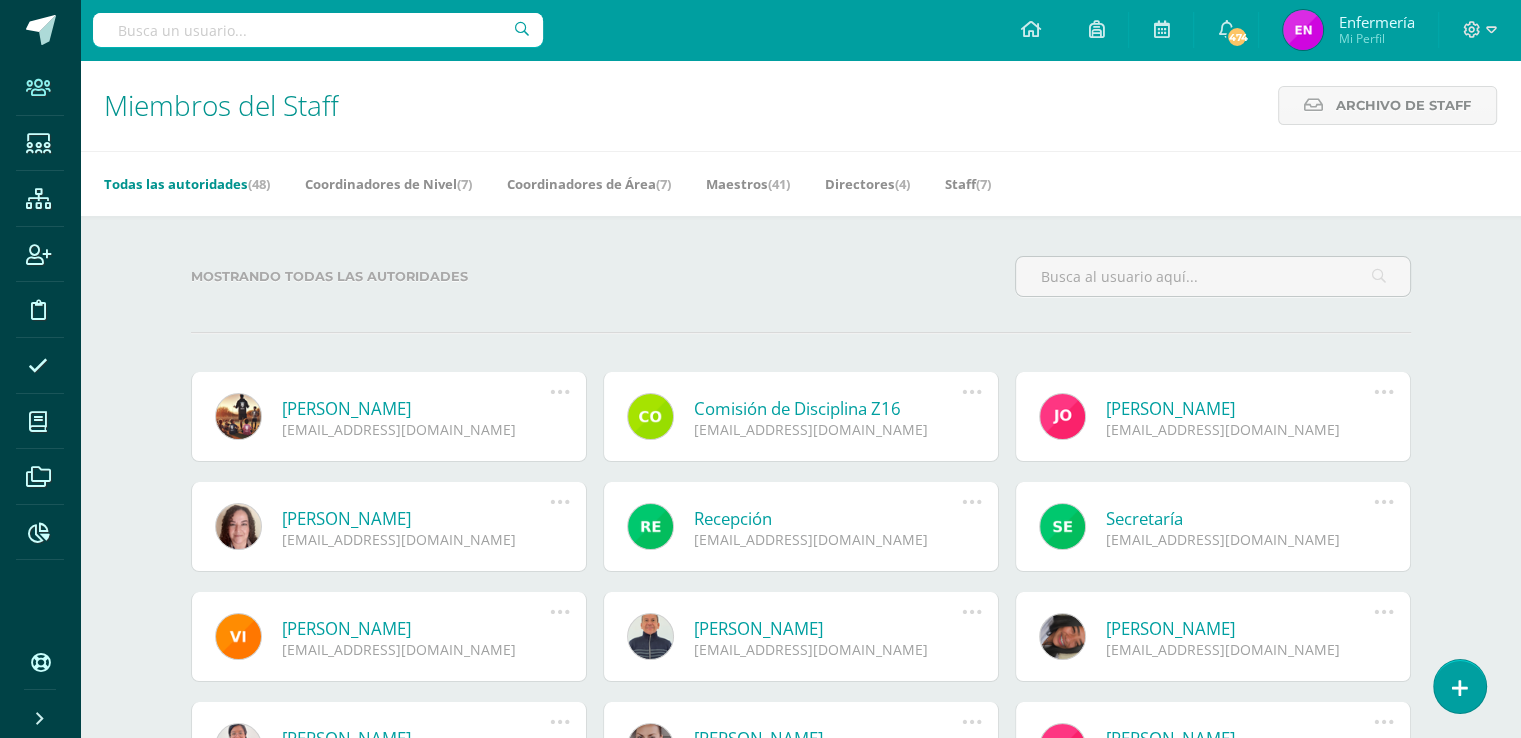 scroll, scrollTop: 0, scrollLeft: 0, axis: both 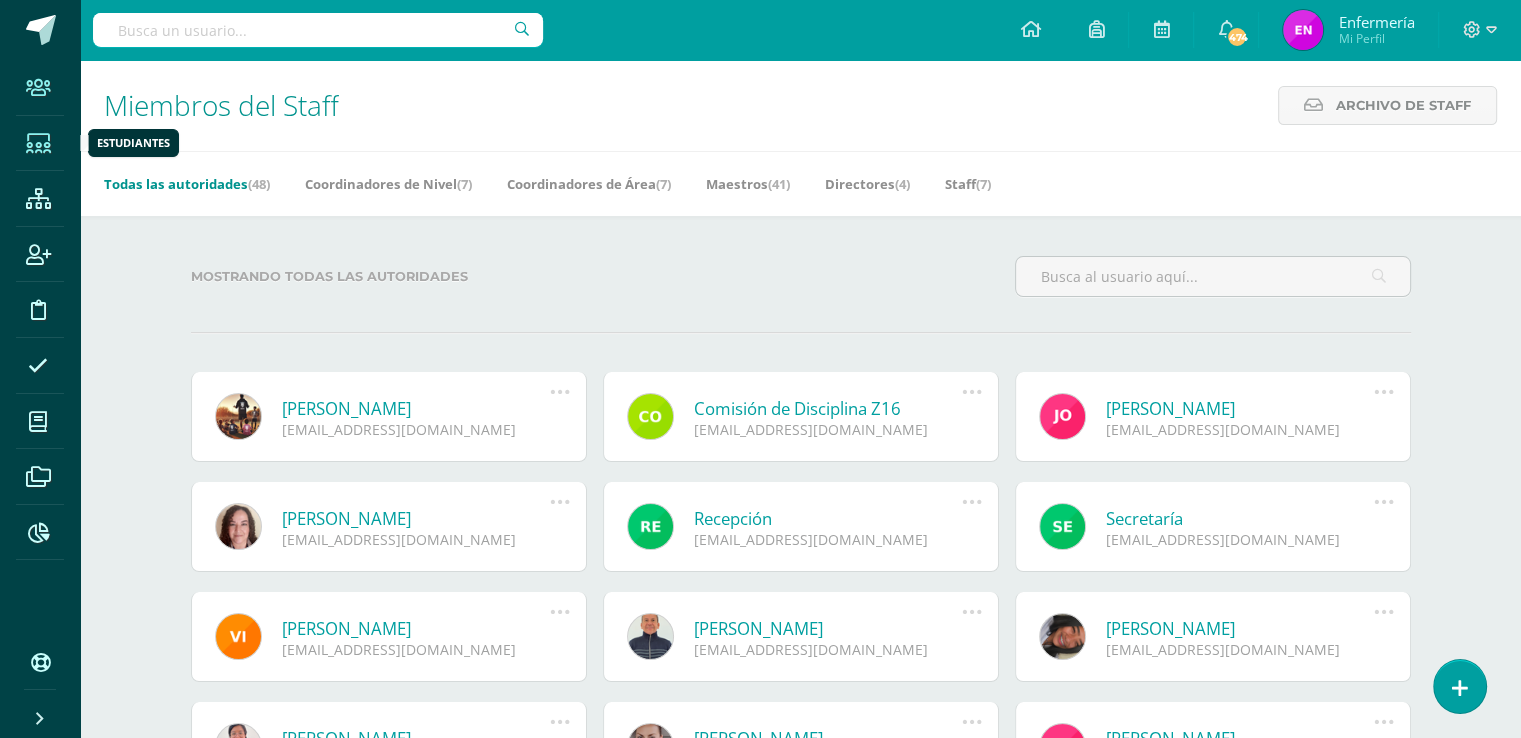 click at bounding box center [38, 144] 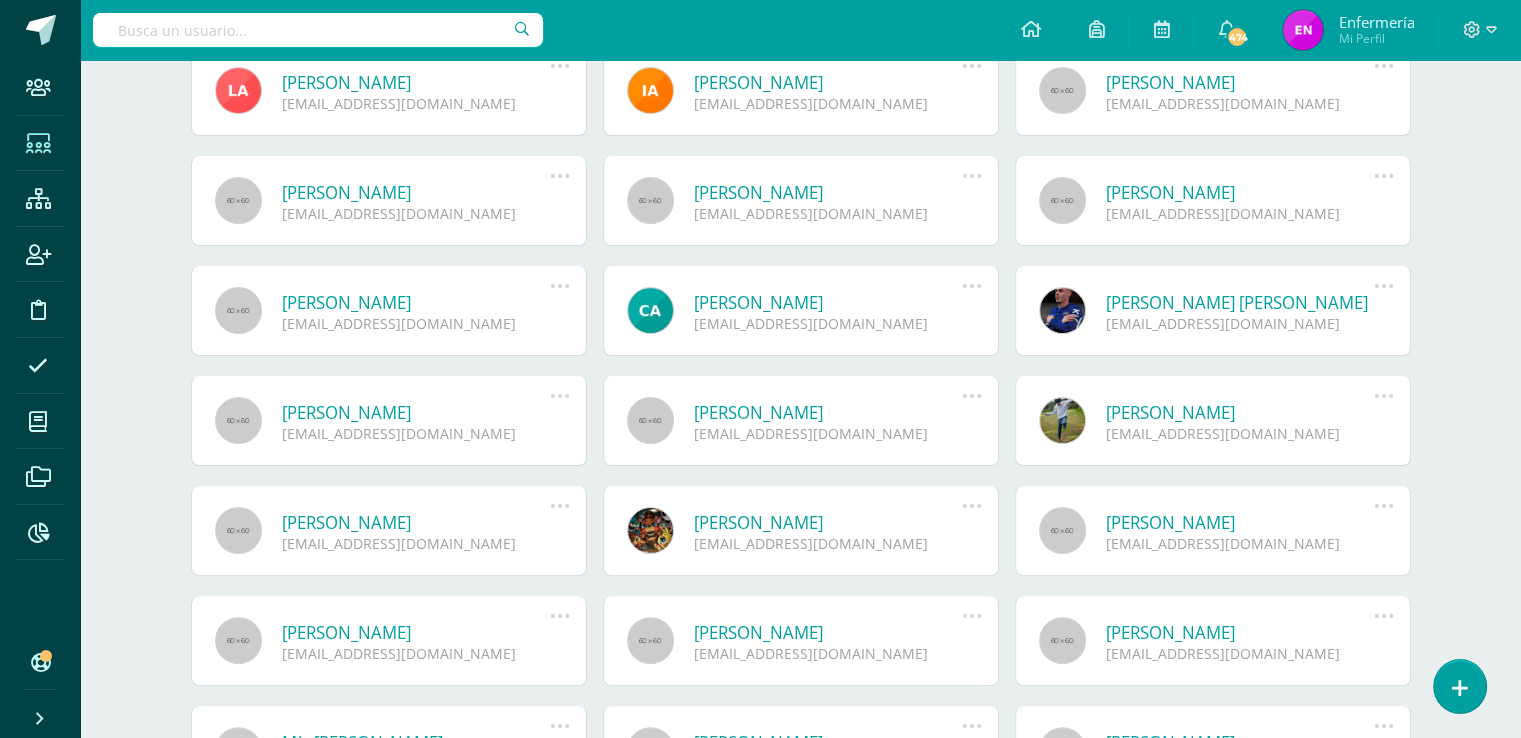 scroll, scrollTop: 0, scrollLeft: 0, axis: both 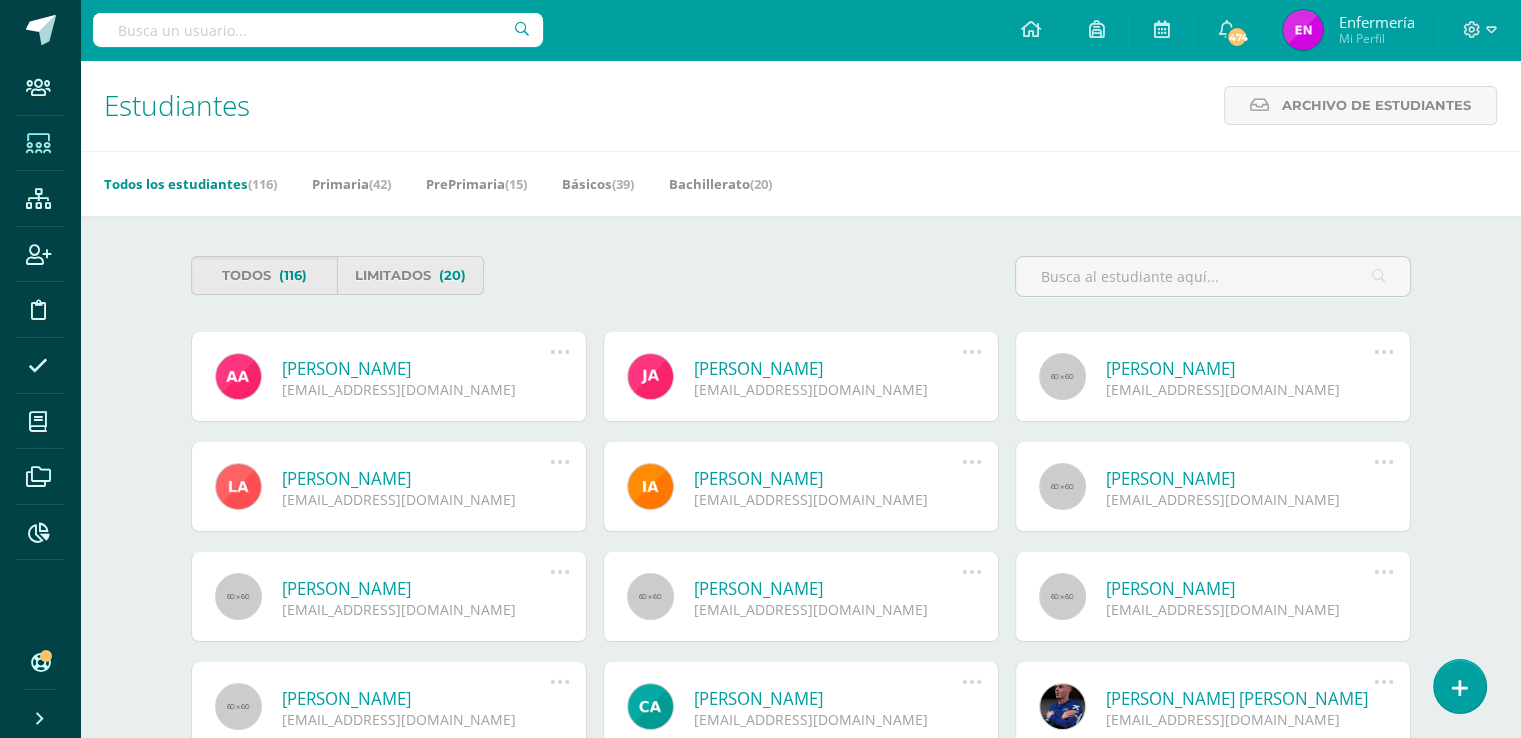 click on "[PERSON_NAME]" at bounding box center [416, 368] 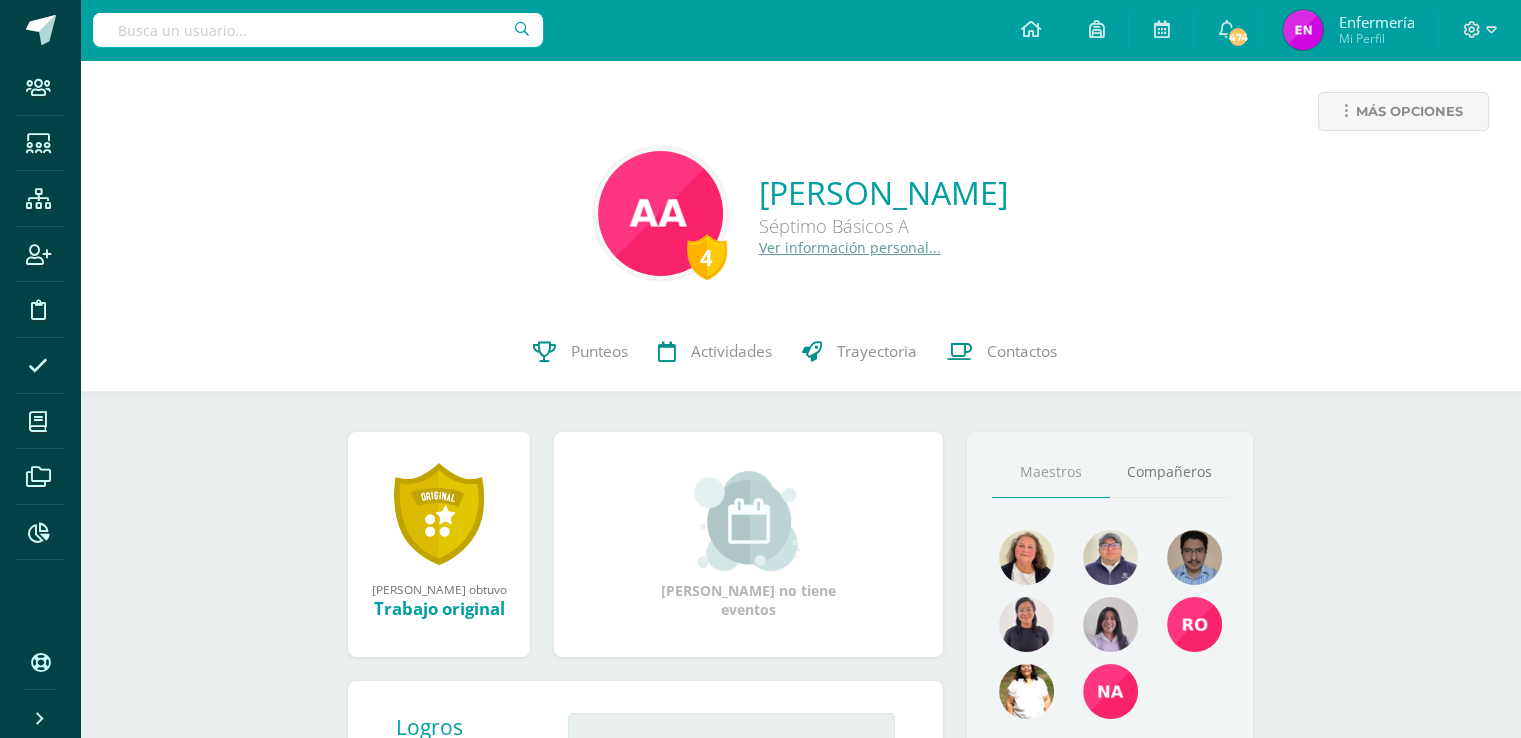 scroll, scrollTop: 0, scrollLeft: 0, axis: both 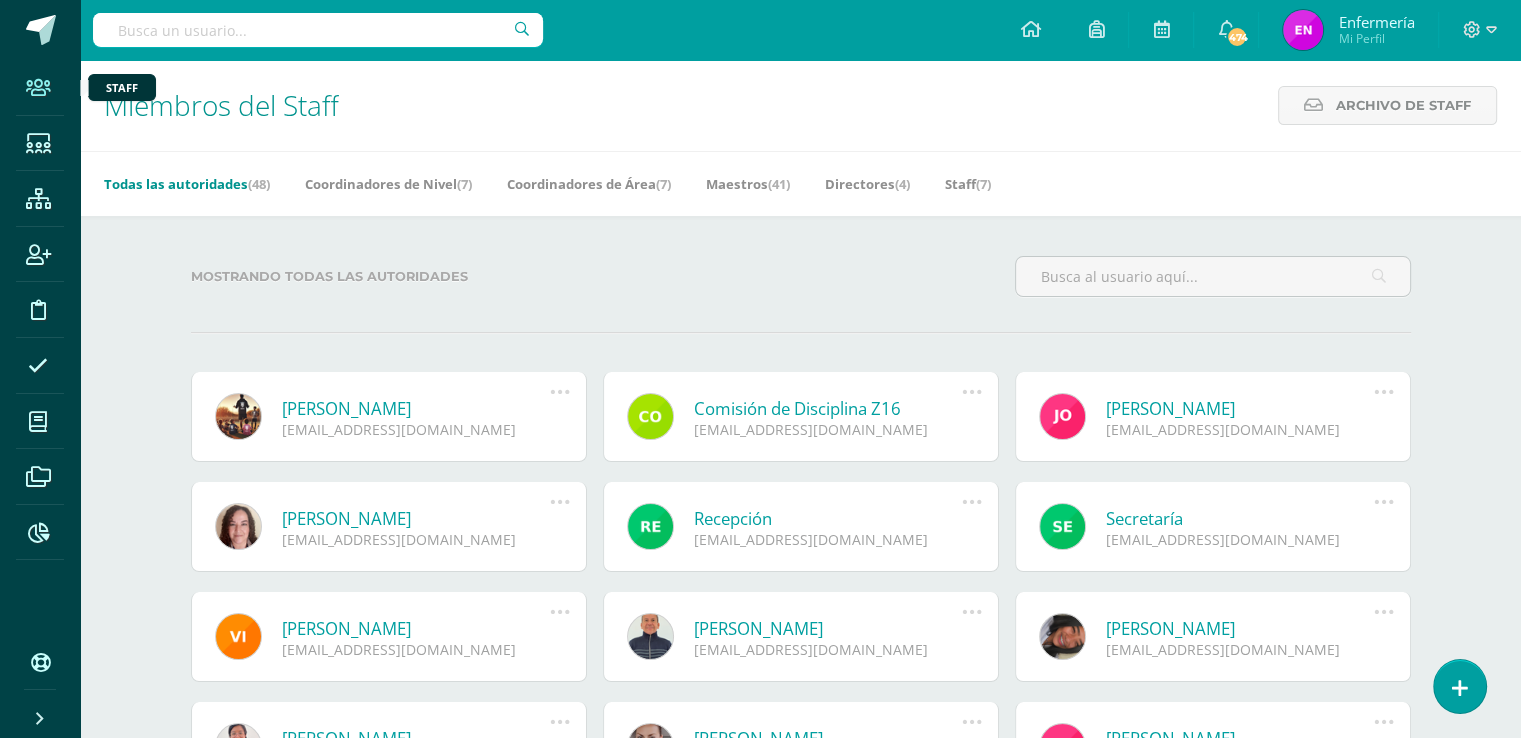 click at bounding box center (38, 88) 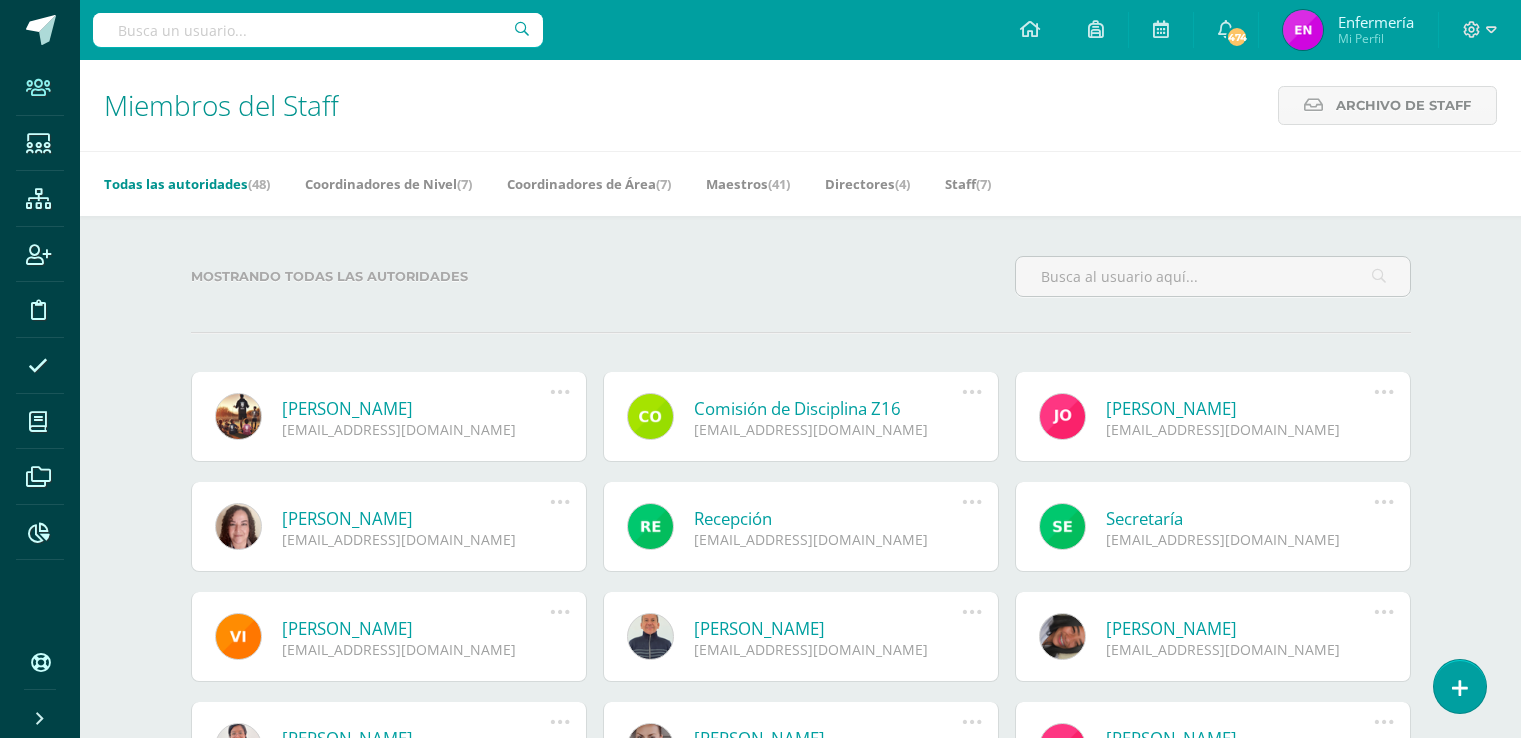 scroll, scrollTop: 0, scrollLeft: 0, axis: both 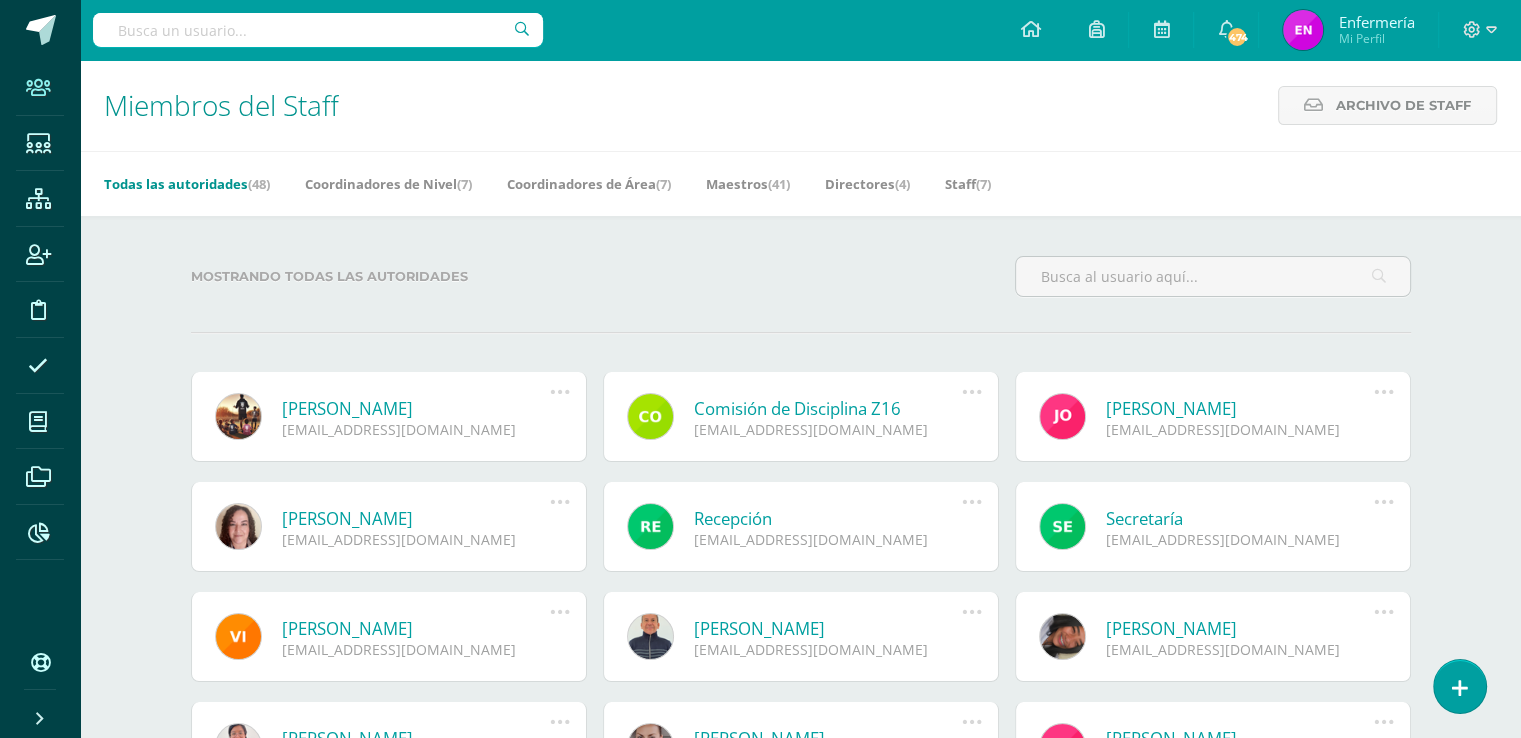 click at bounding box center (38, 88) 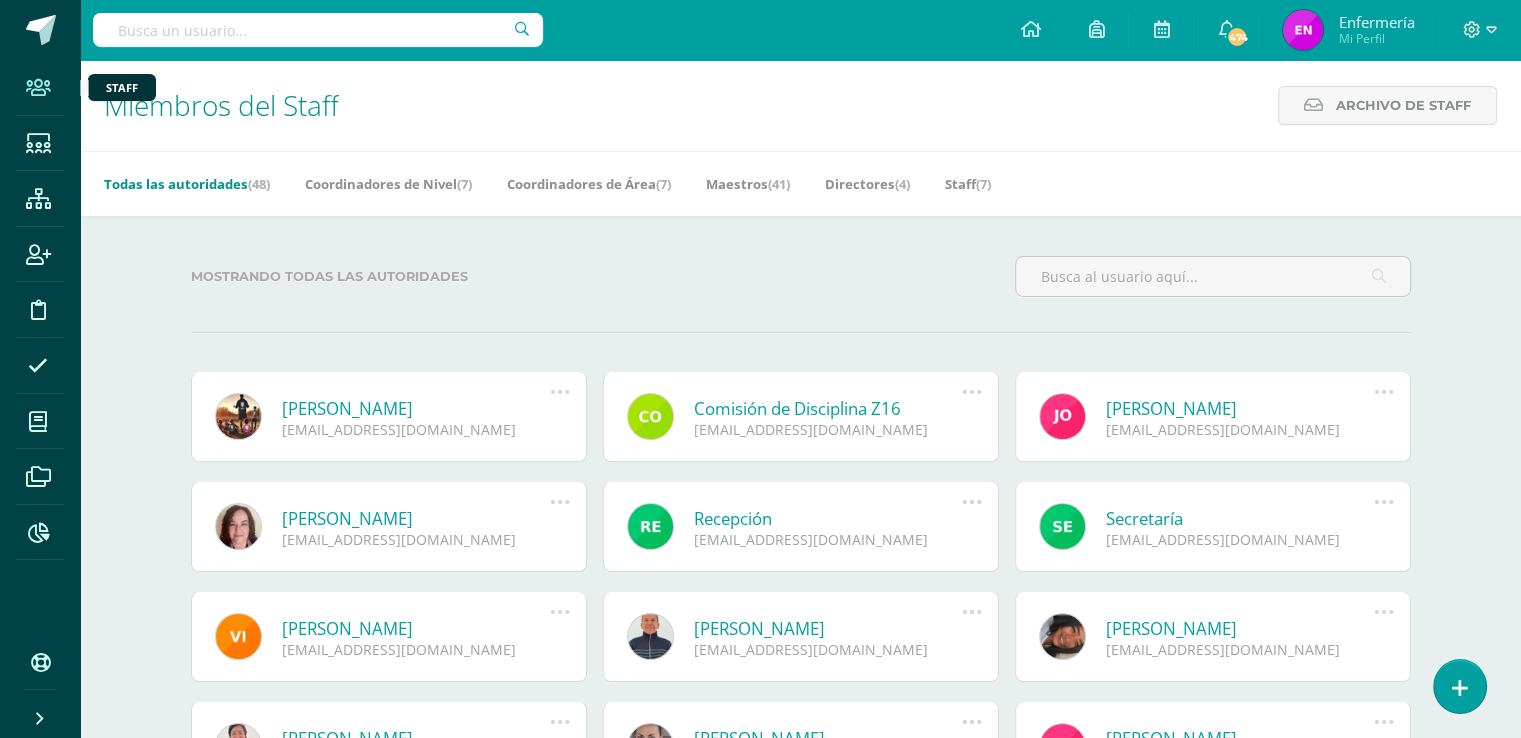 scroll, scrollTop: 0, scrollLeft: 0, axis: both 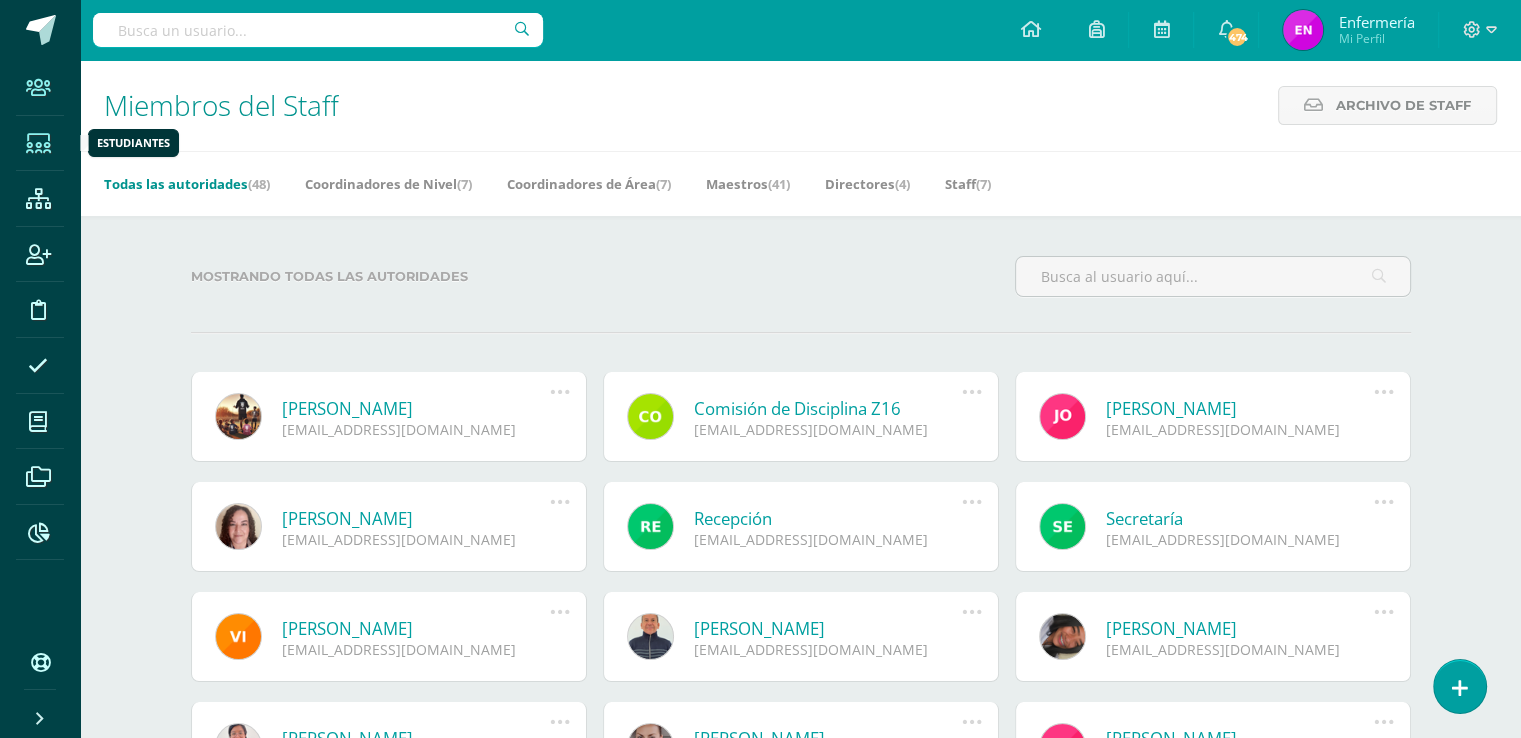 click at bounding box center [38, 144] 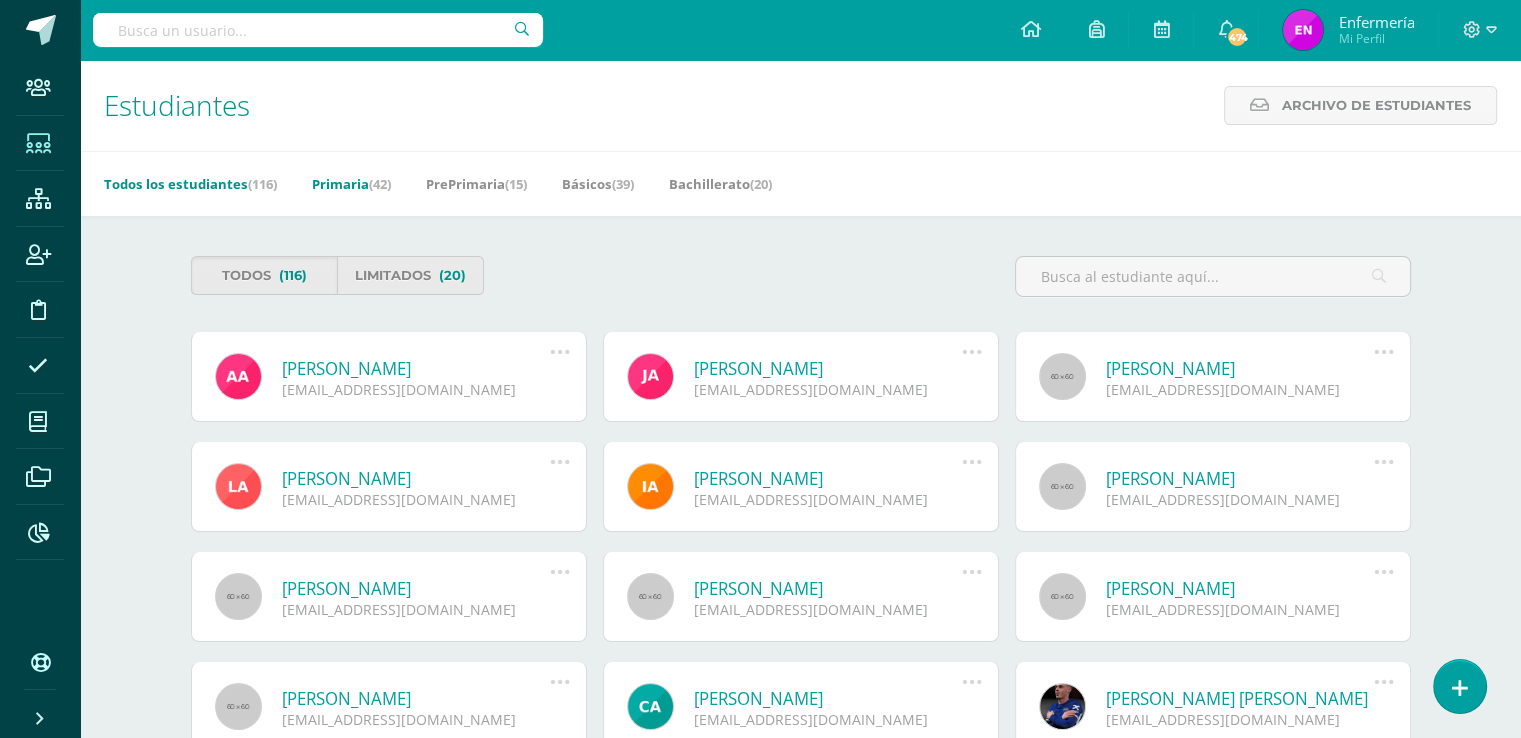 scroll, scrollTop: 0, scrollLeft: 0, axis: both 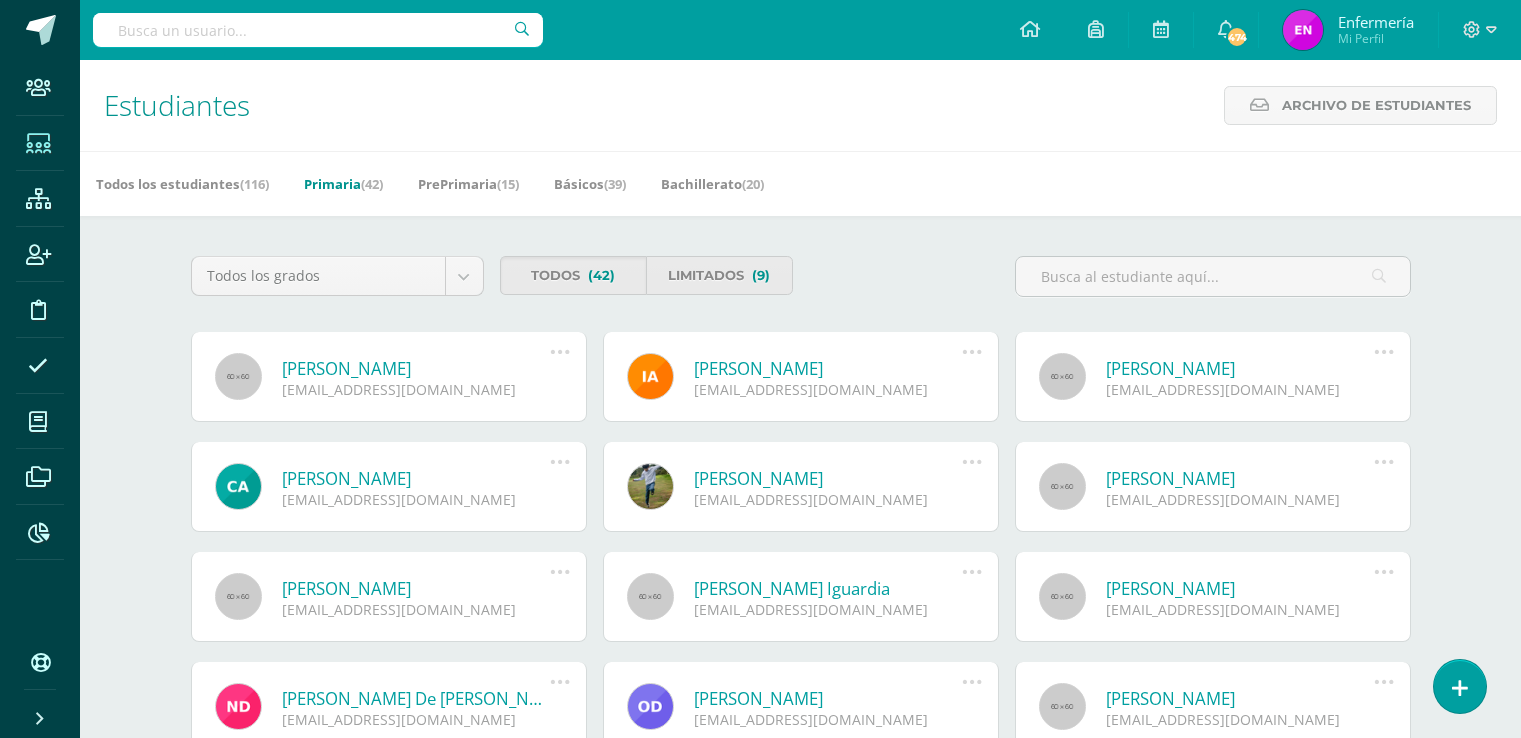click on "Primaria
(42)" at bounding box center [343, 184] 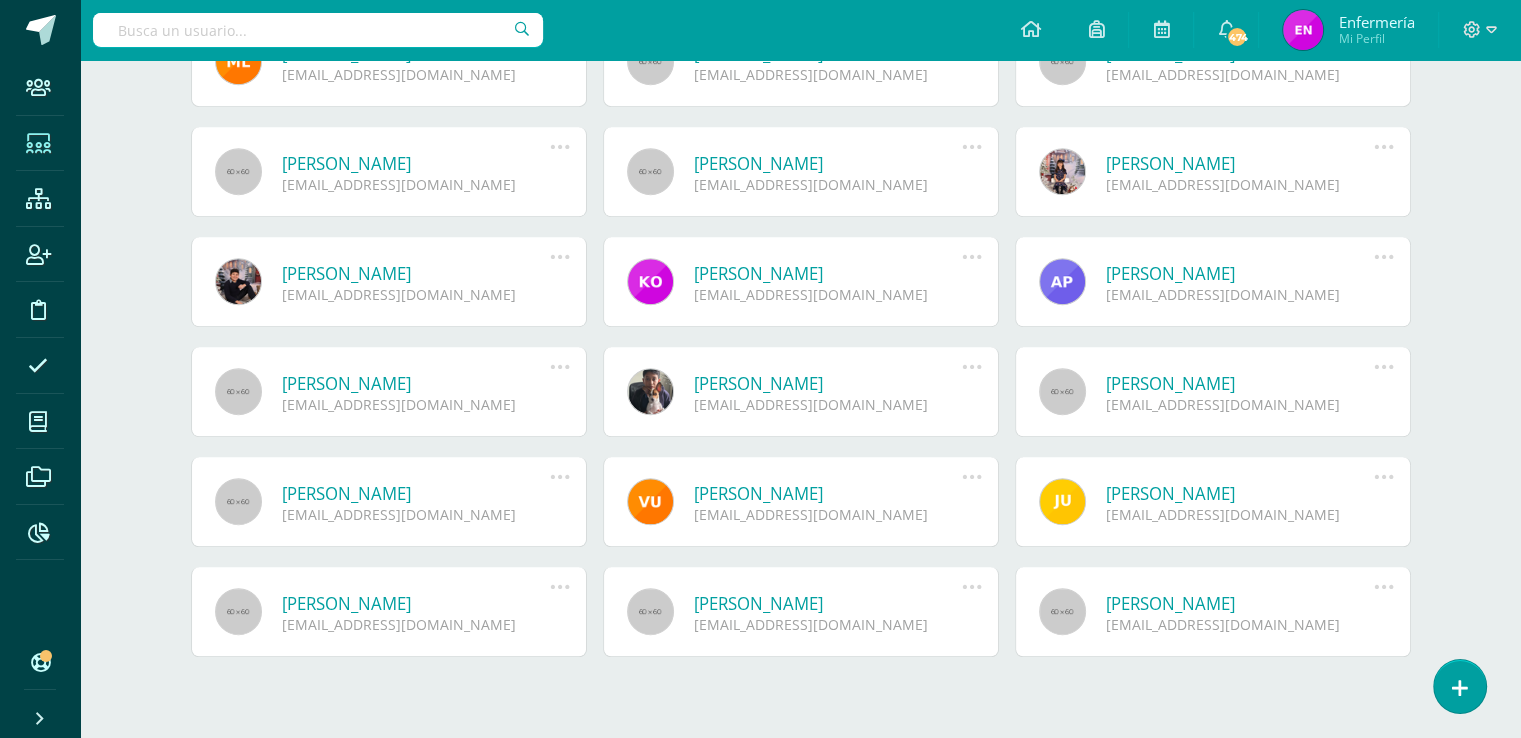 scroll, scrollTop: 1224, scrollLeft: 0, axis: vertical 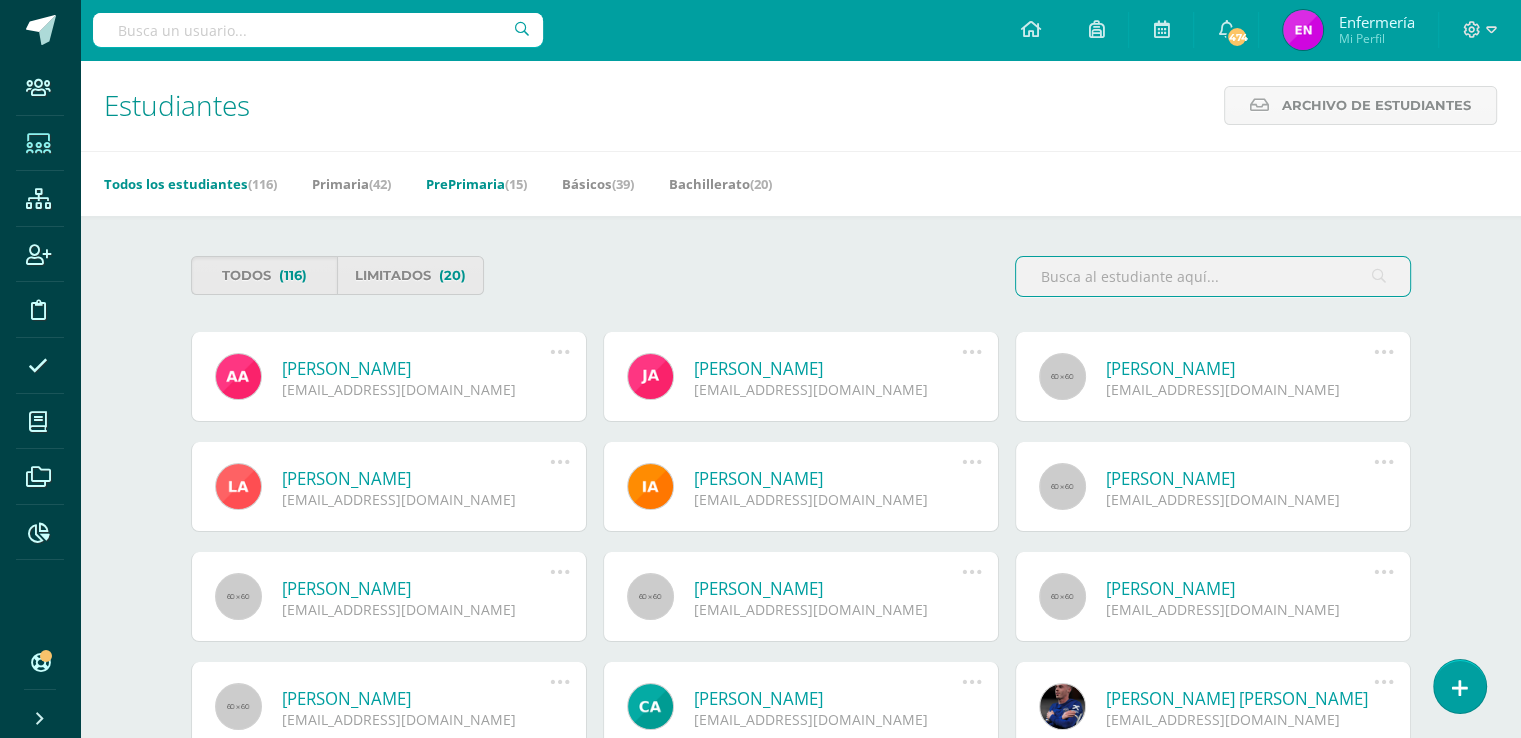 click on "PrePrimaria
(15)" at bounding box center (476, 184) 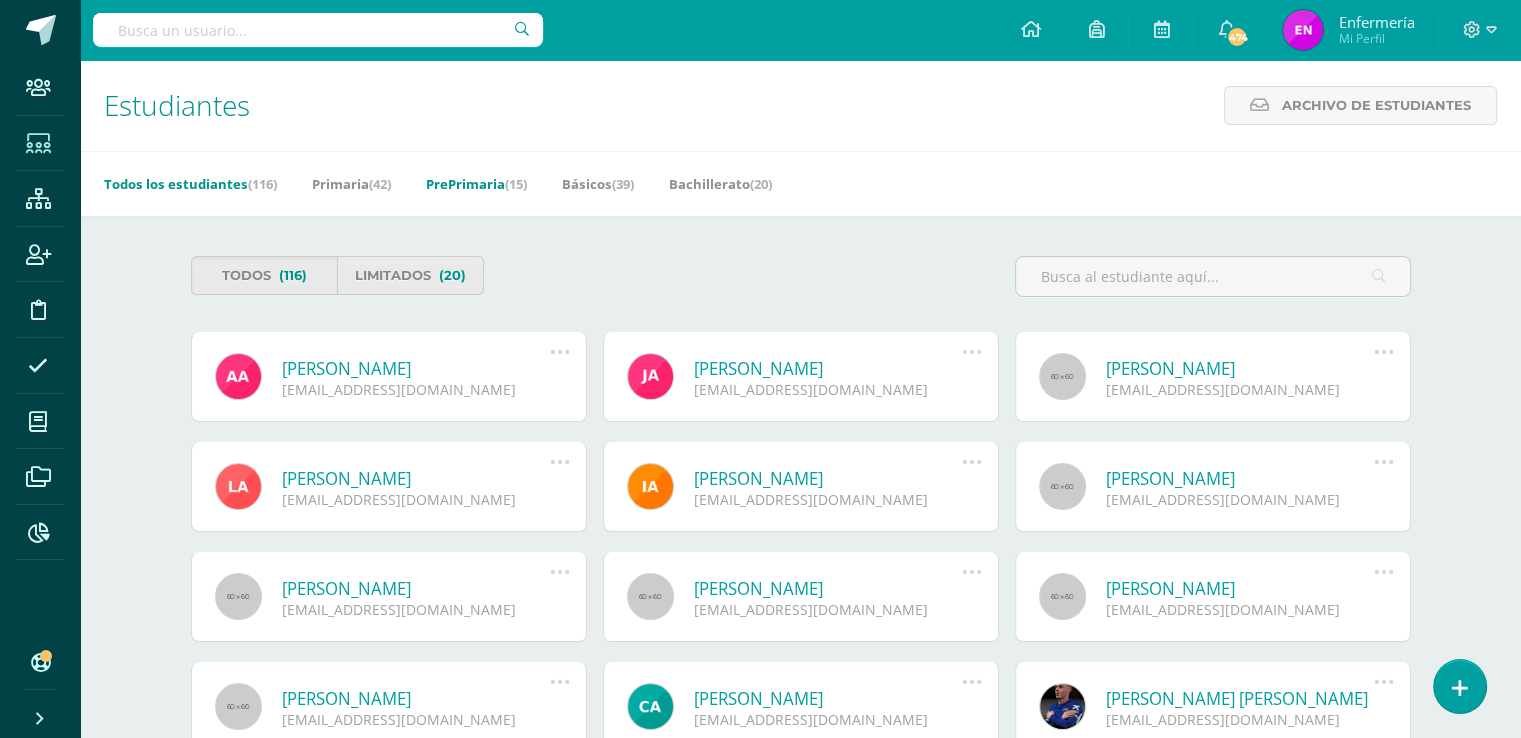 click on "PrePrimaria
(15)" at bounding box center (476, 184) 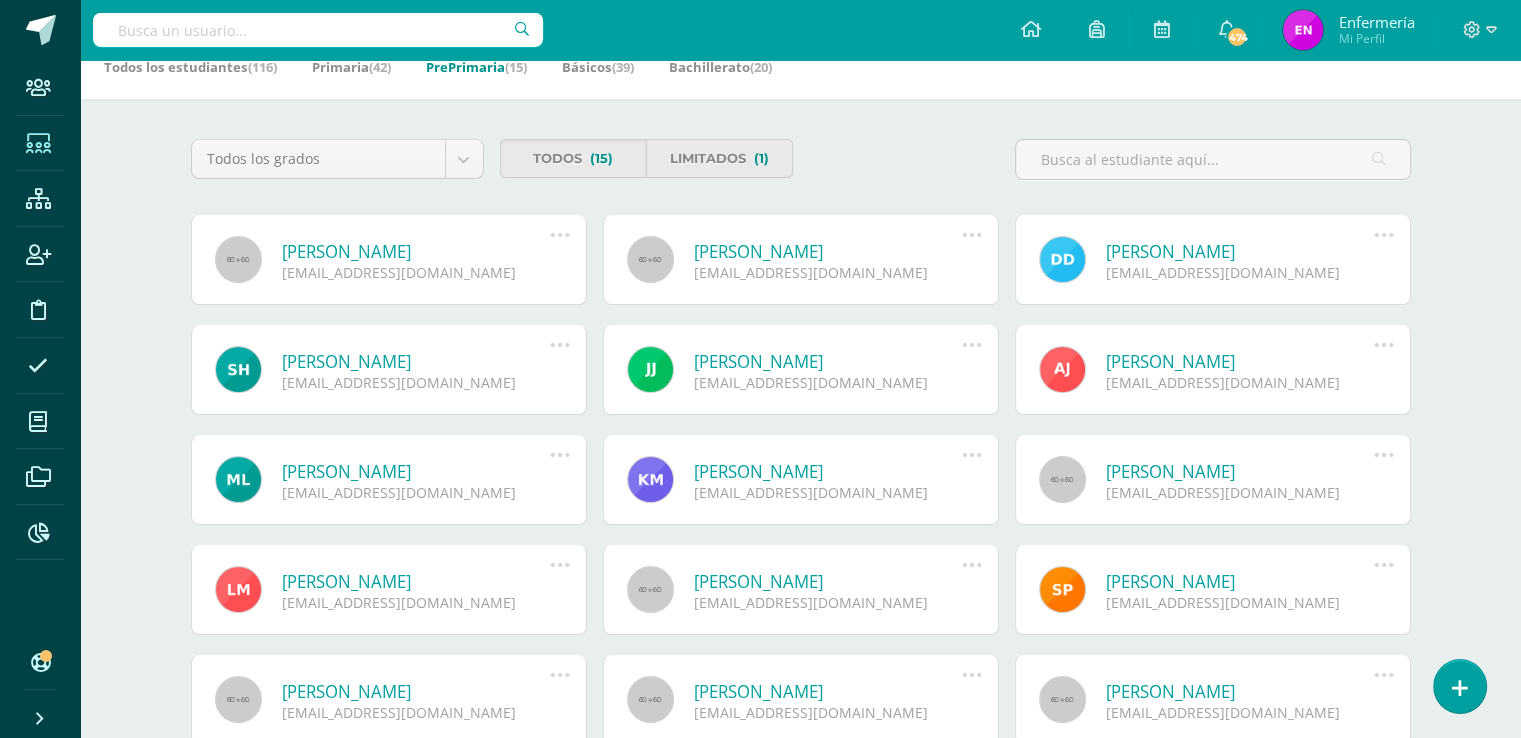 scroll, scrollTop: 235, scrollLeft: 0, axis: vertical 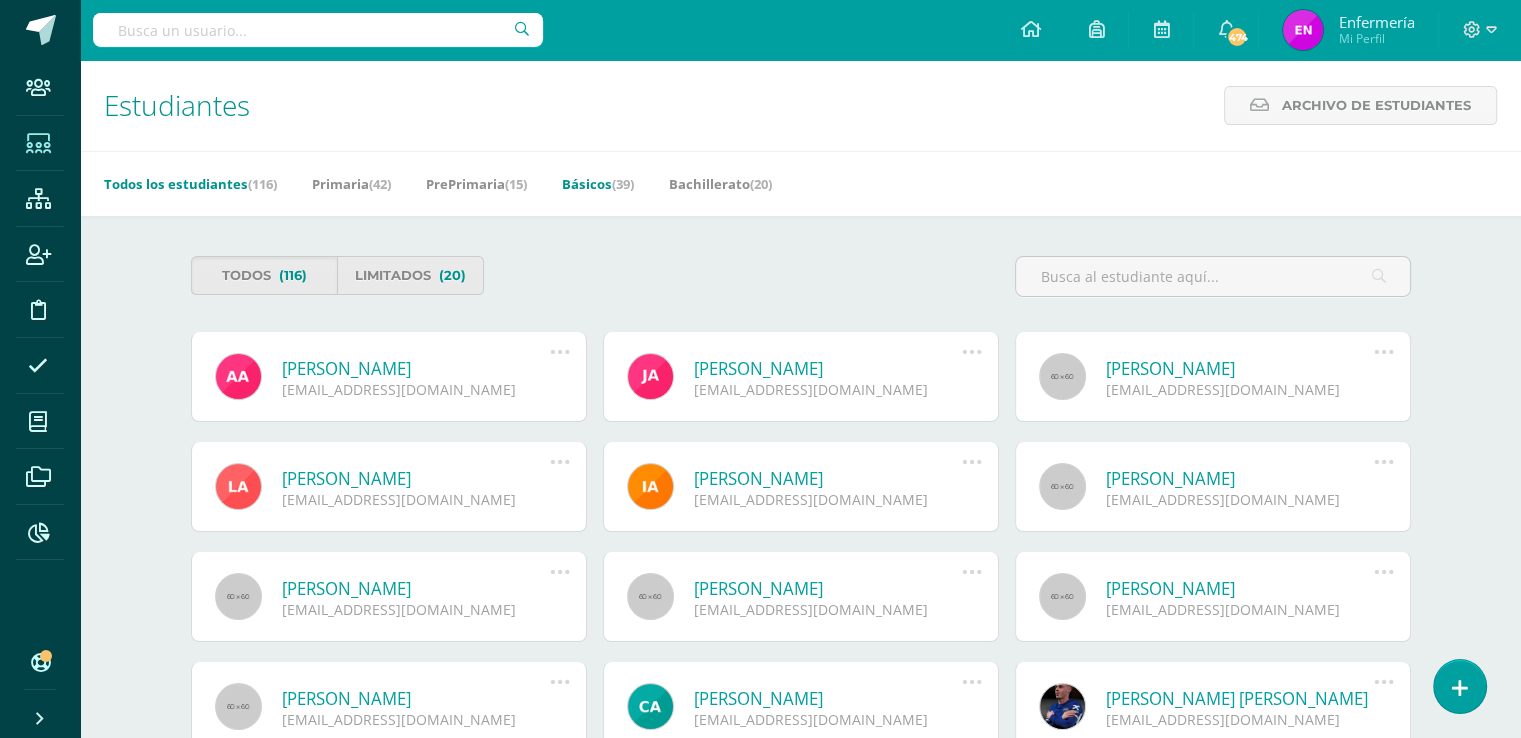 click on "Básicos
(39)" at bounding box center [598, 184] 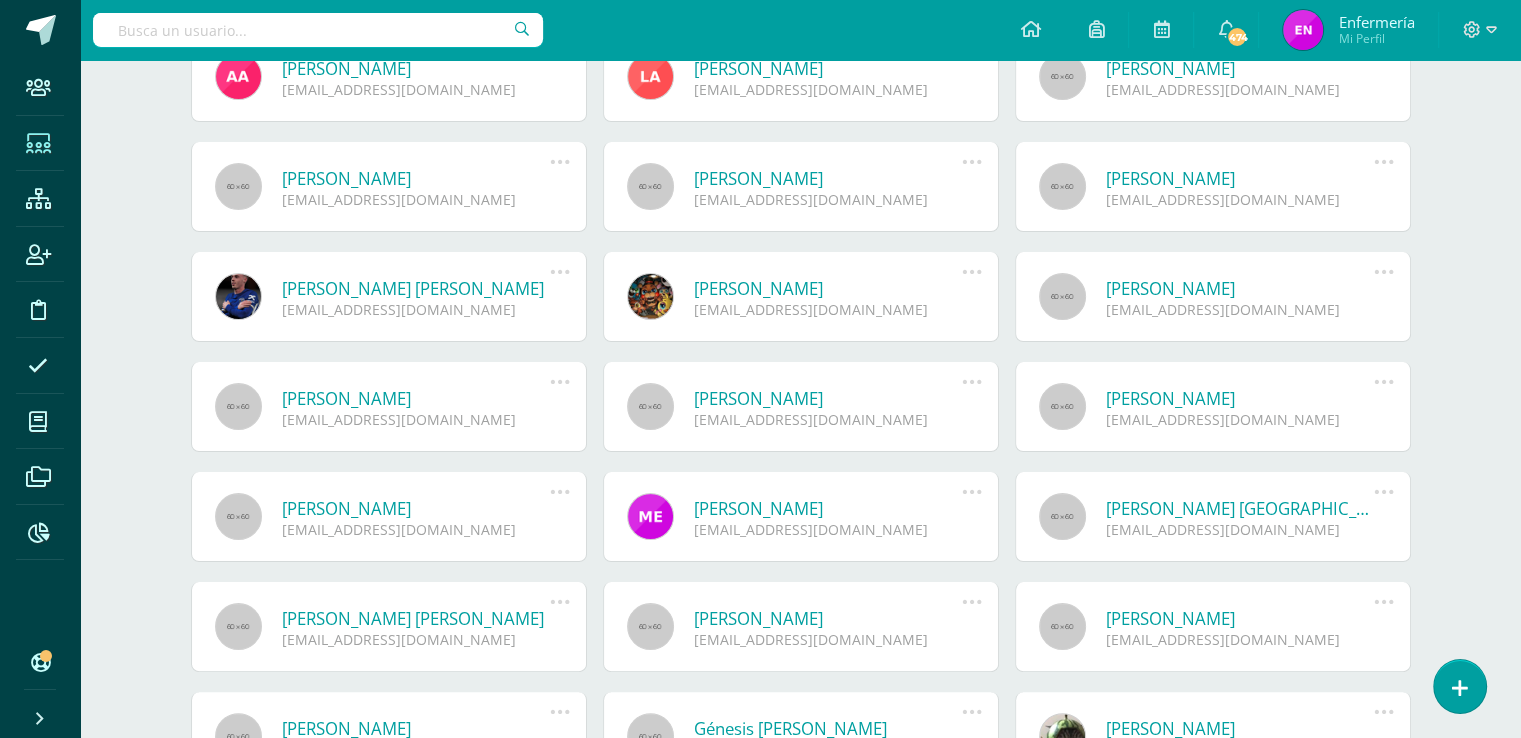 click on "[PERSON_NAME] [PERSON_NAME]" at bounding box center [416, 288] 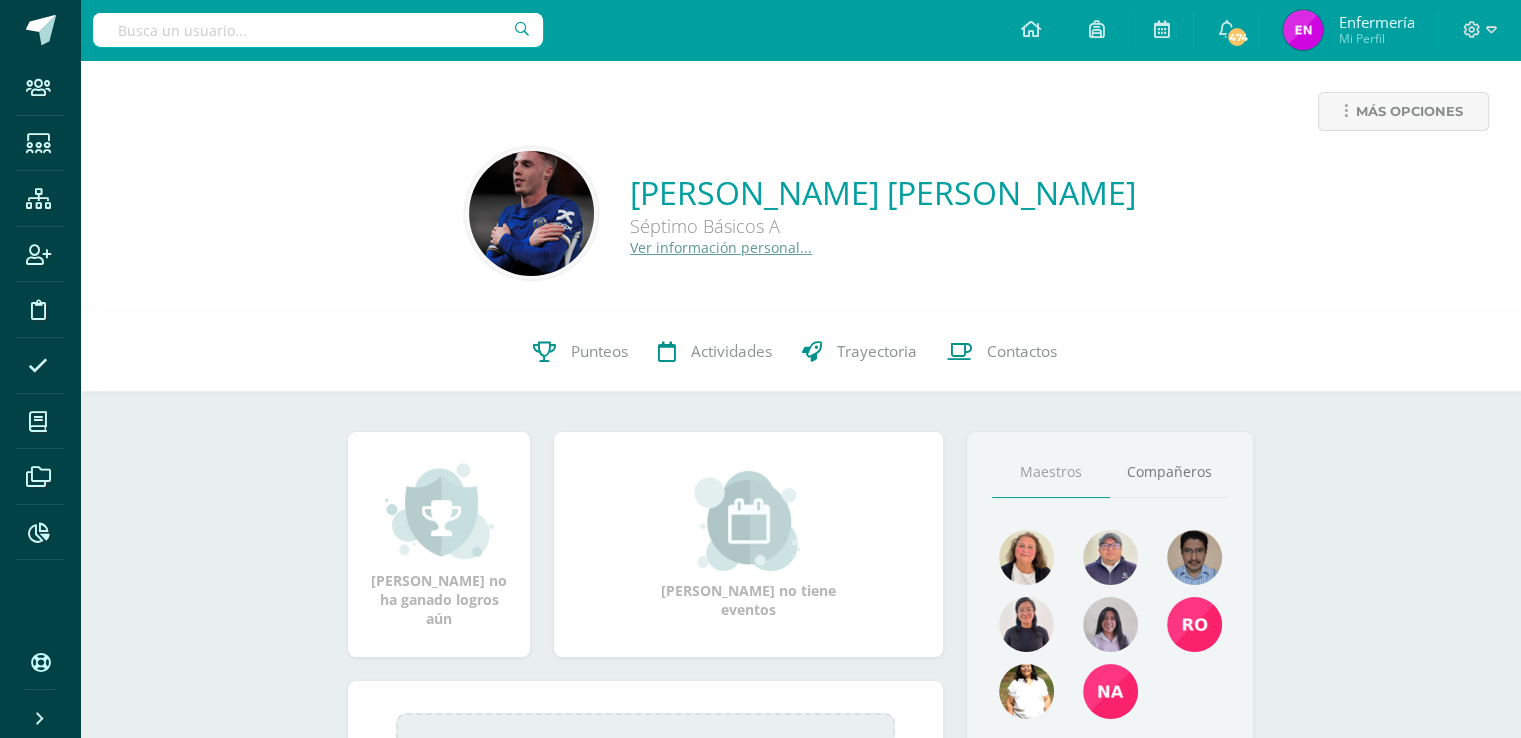 scroll, scrollTop: 0, scrollLeft: 0, axis: both 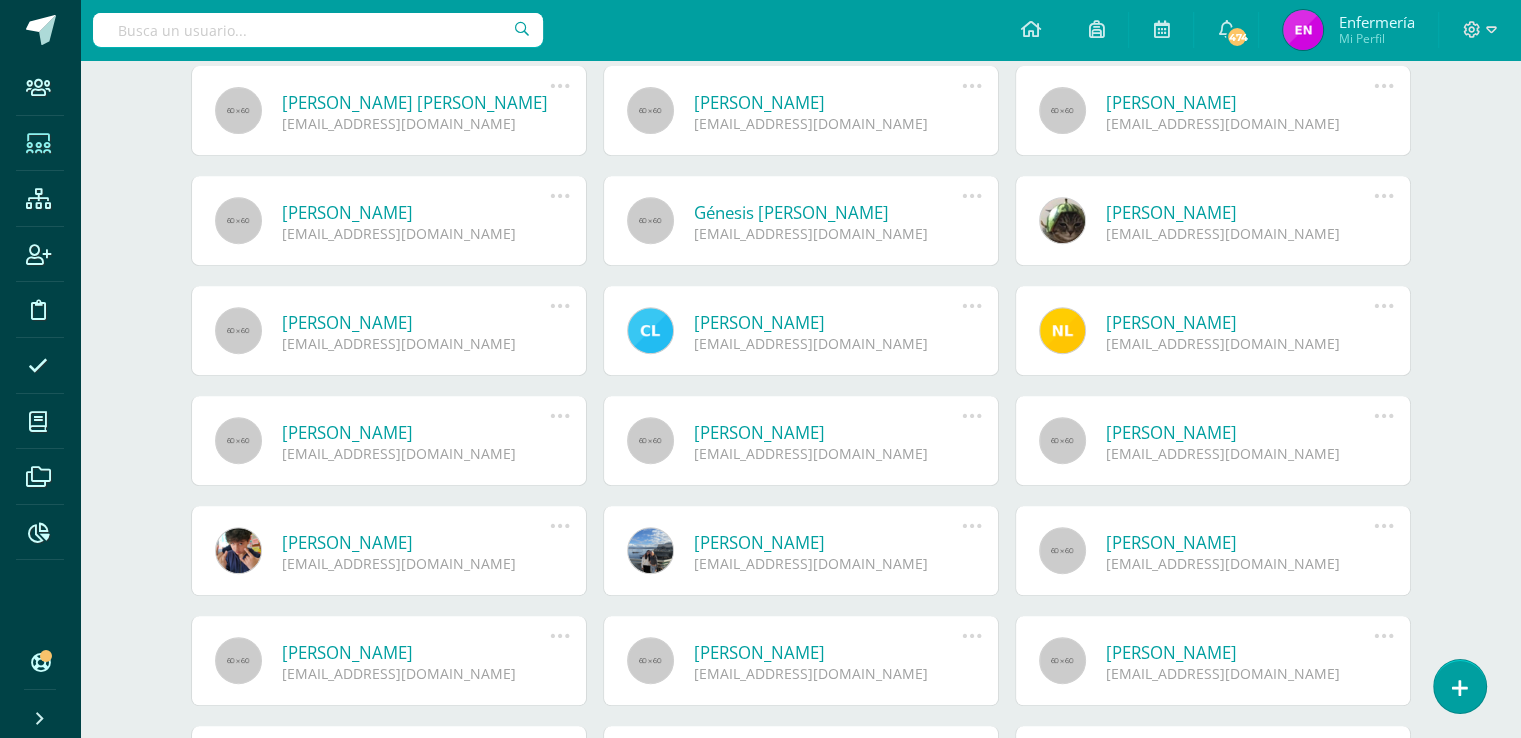 click on "cristiangonzalez16@colegioselshaddai.edu.gt" at bounding box center (416, 123) 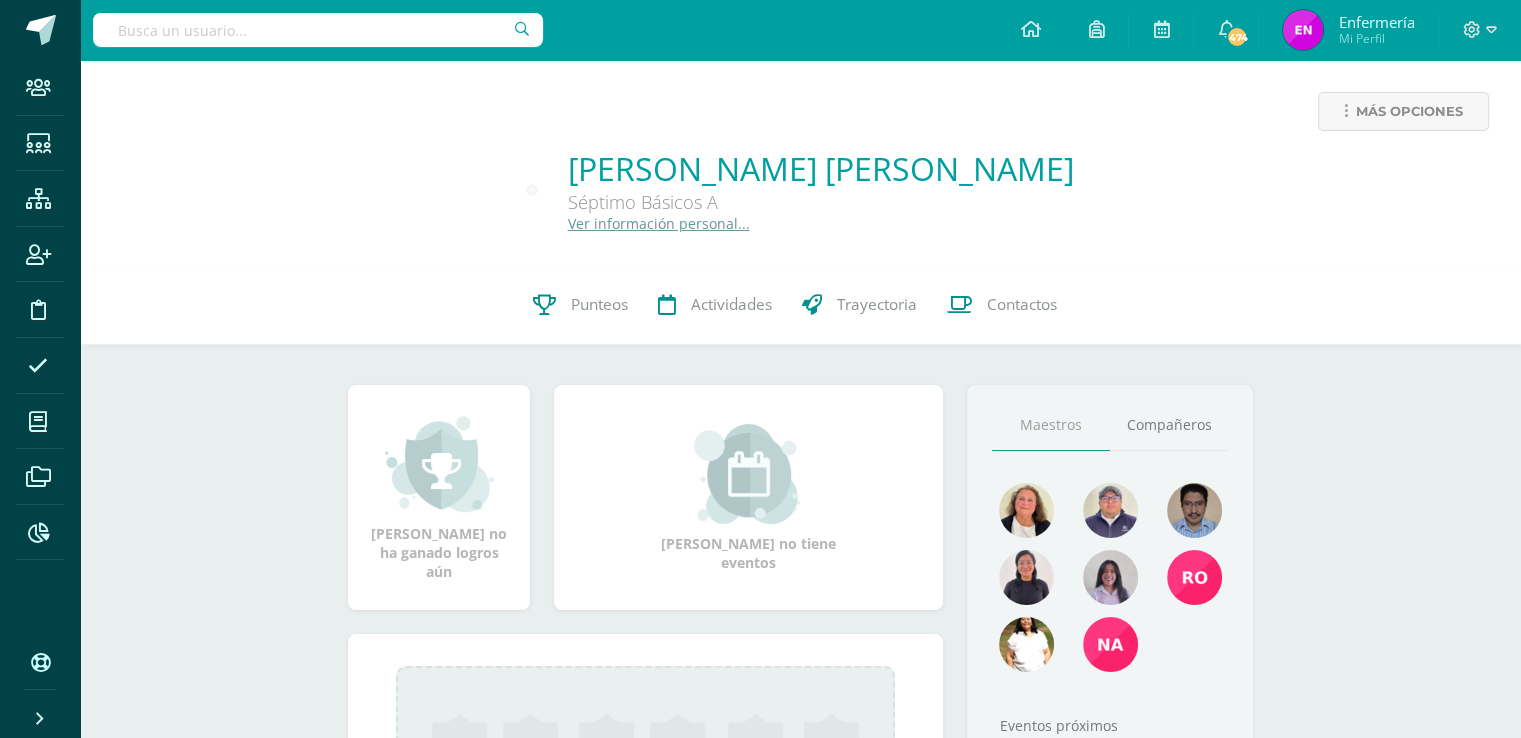 scroll, scrollTop: 0, scrollLeft: 0, axis: both 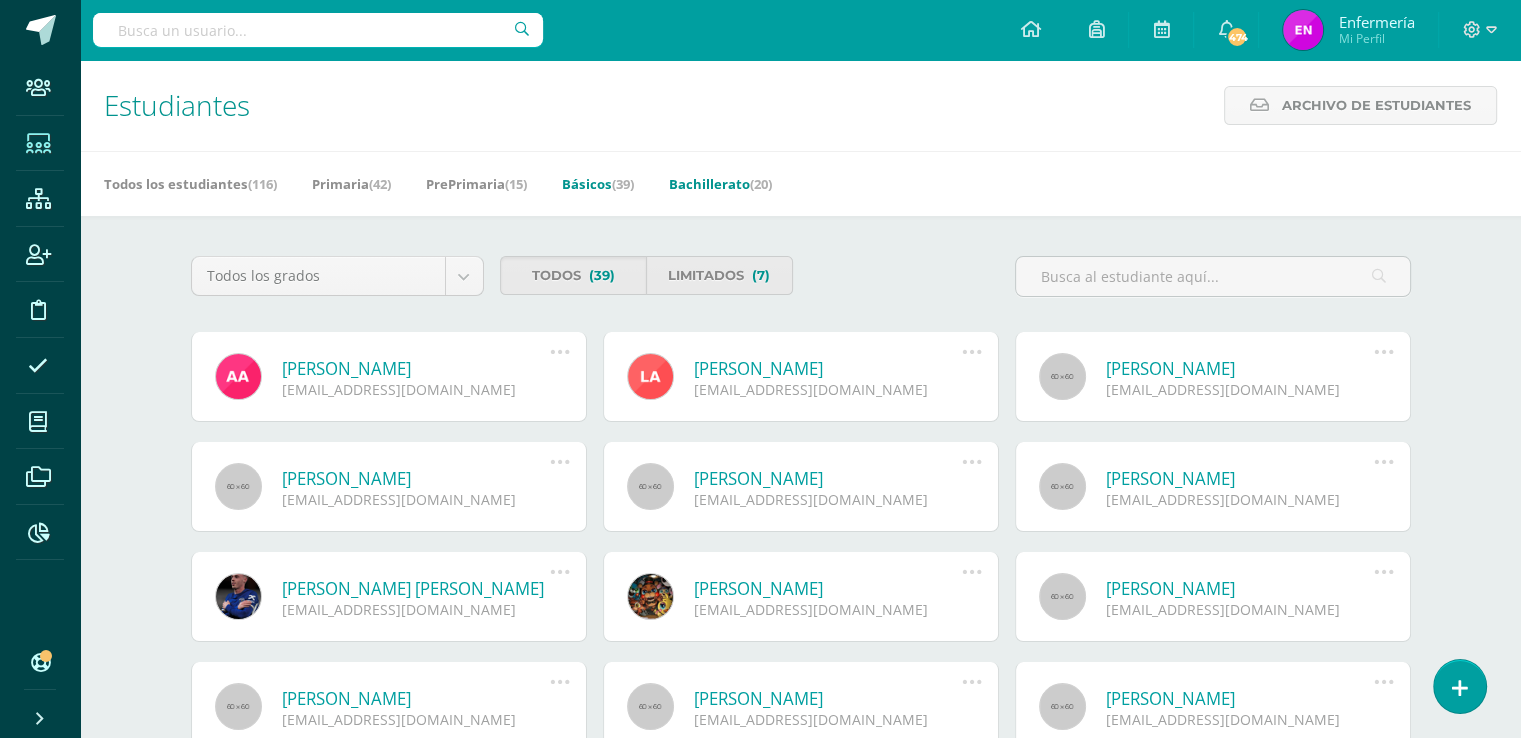 click on "Bachillerato
(20)" at bounding box center (720, 184) 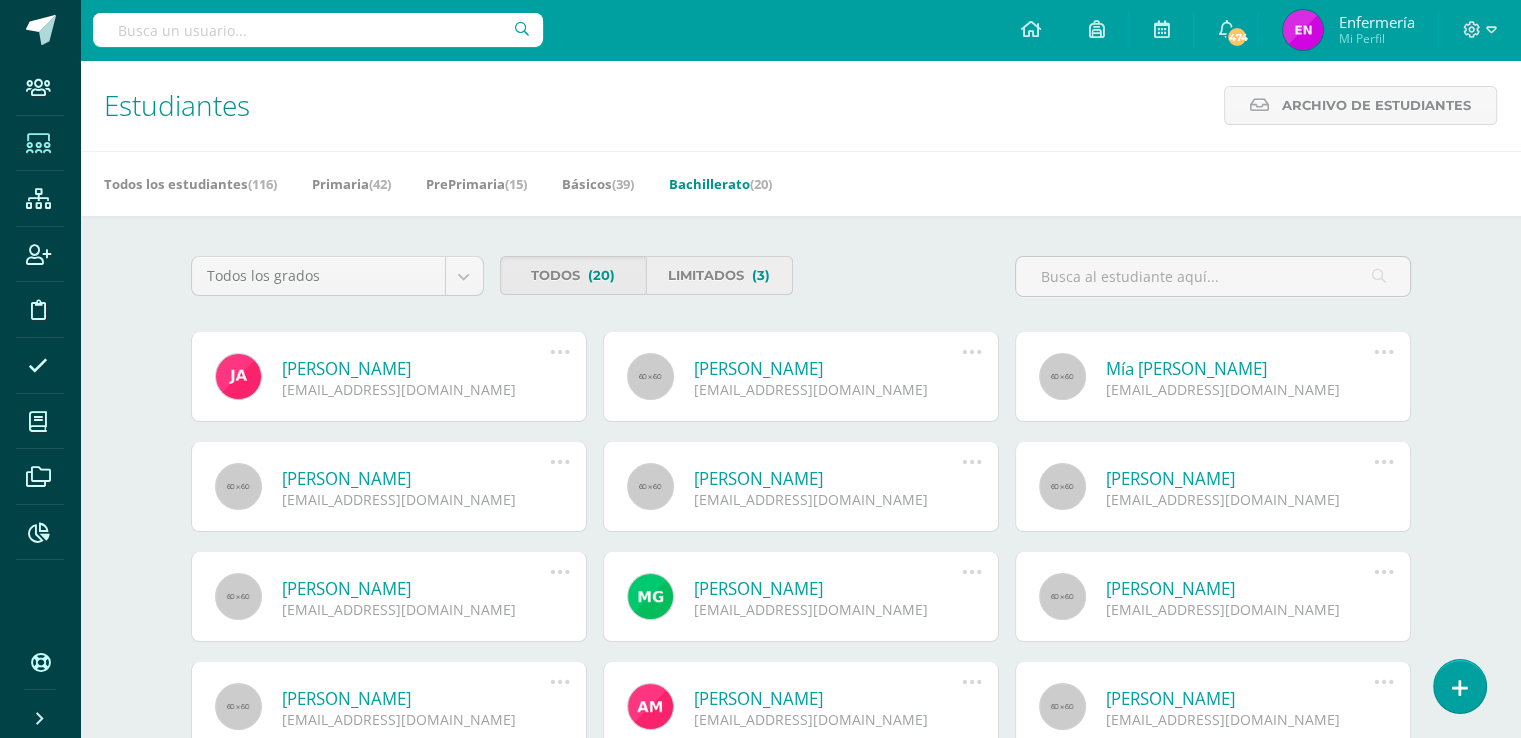 scroll, scrollTop: 0, scrollLeft: 0, axis: both 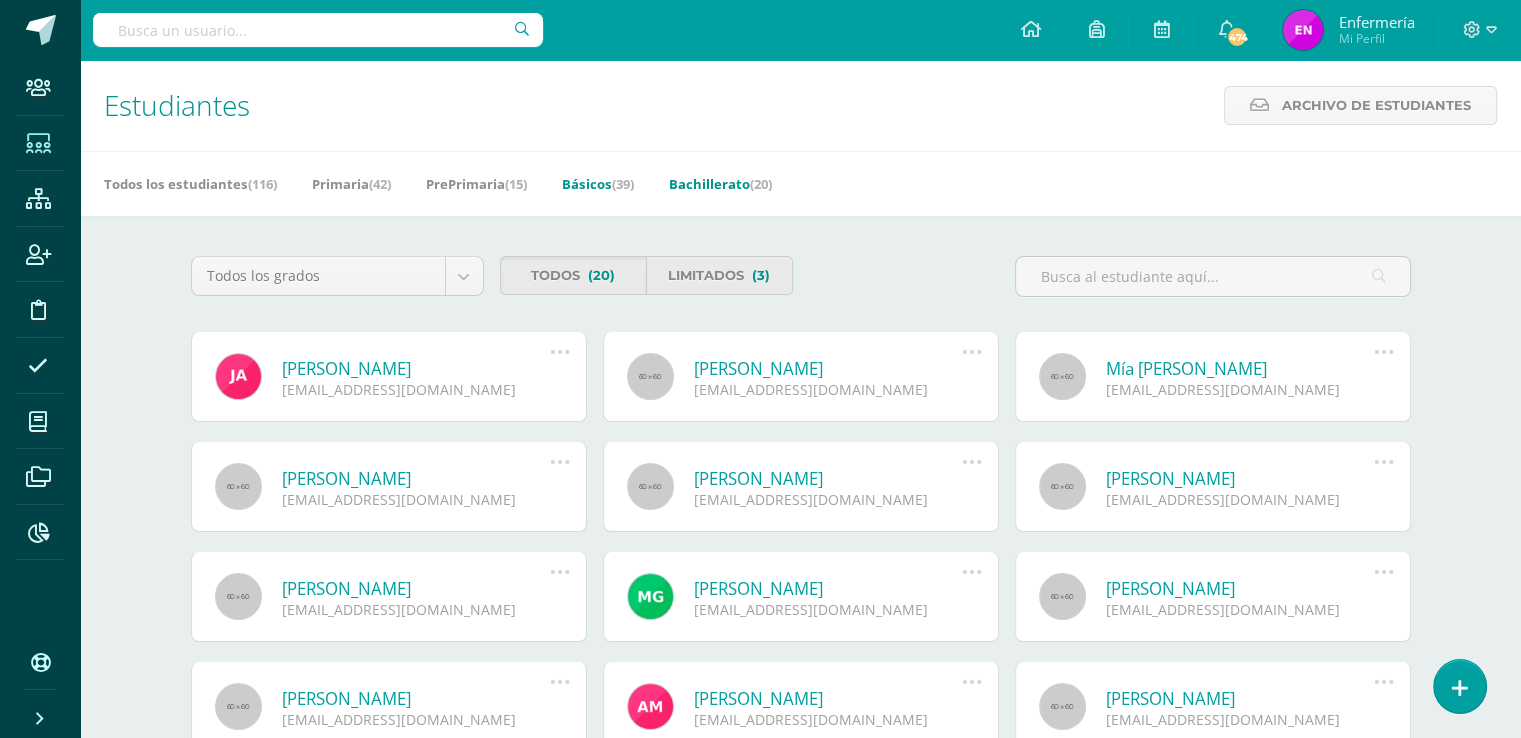click on "Básicos
(39)" at bounding box center [598, 184] 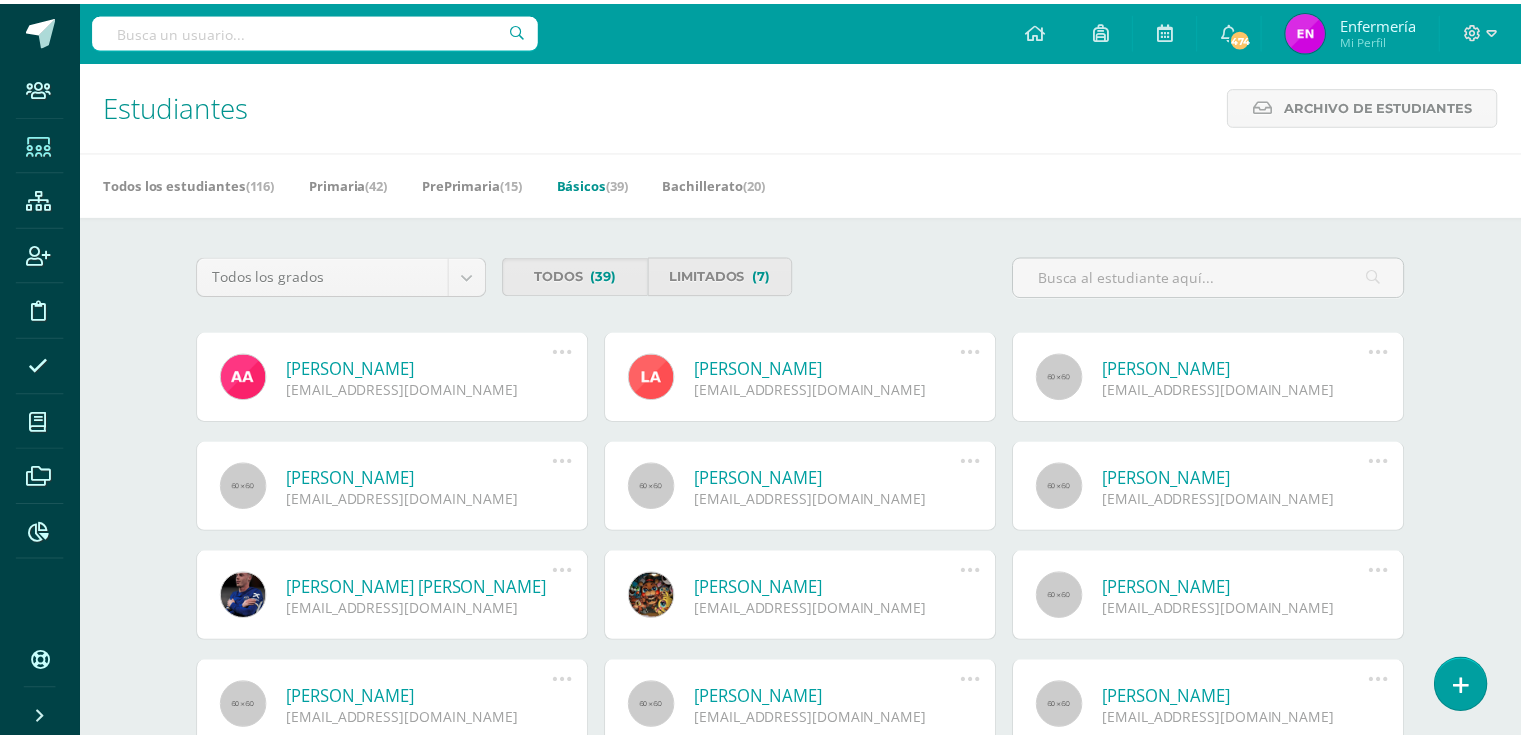 scroll, scrollTop: 0, scrollLeft: 0, axis: both 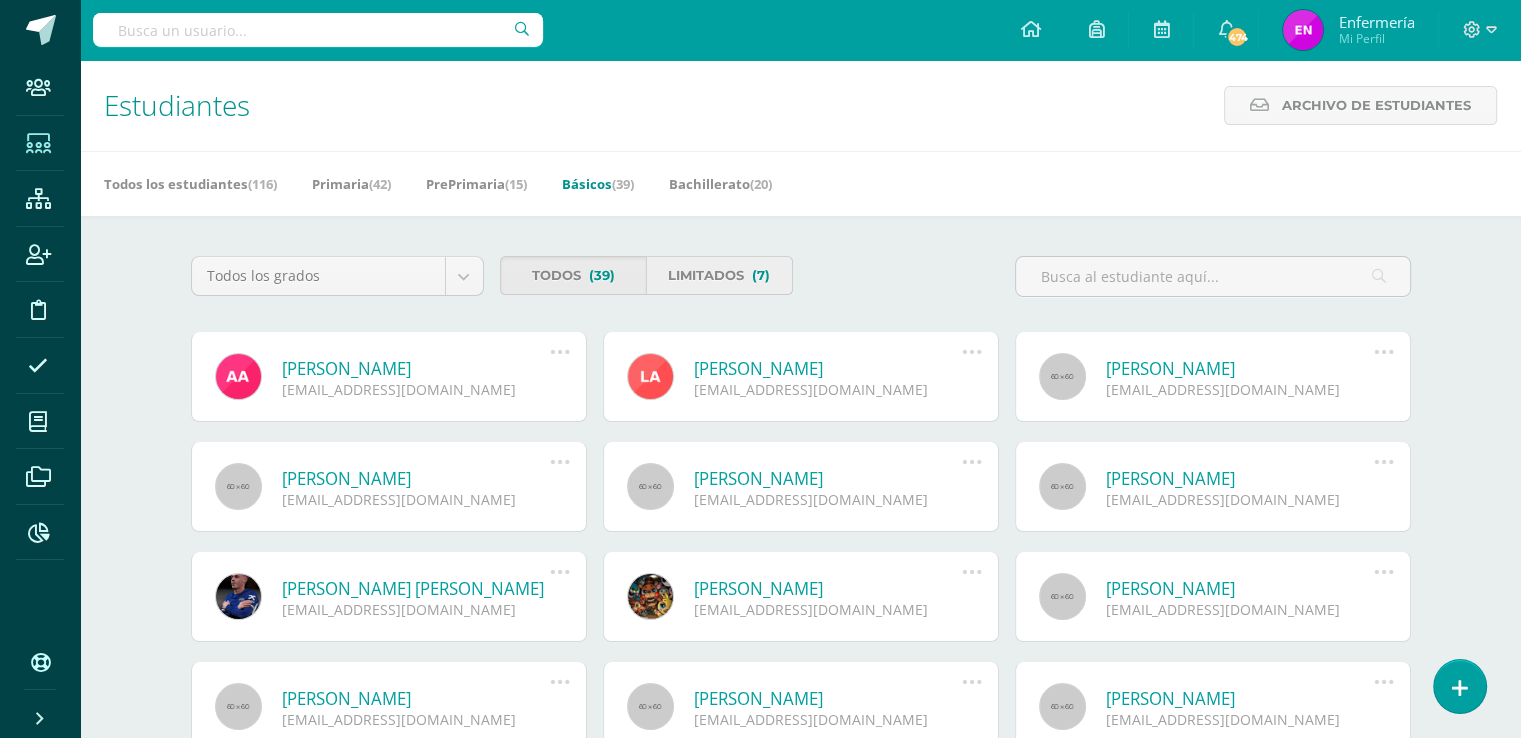 click on "Limitados  (7)" at bounding box center (719, 275) 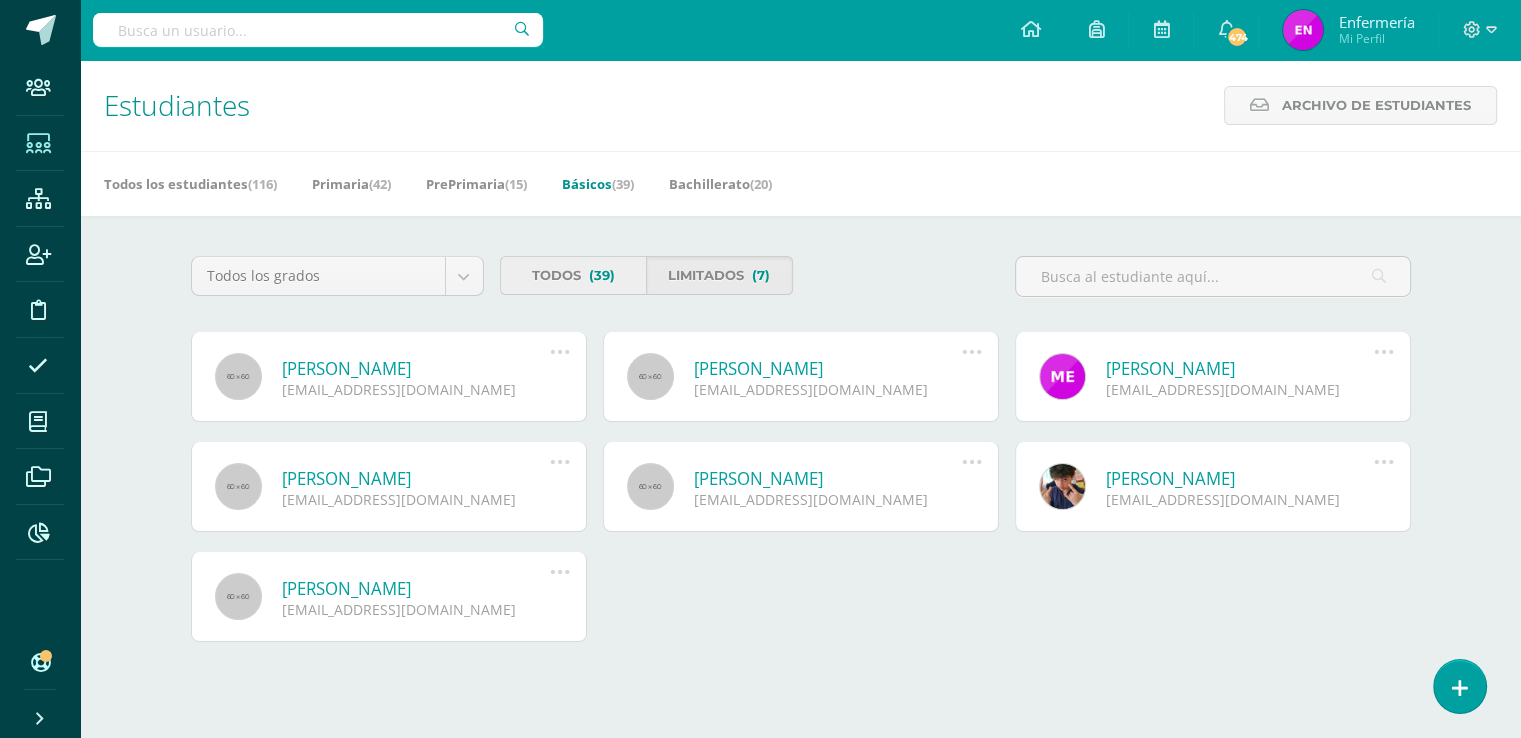 scroll, scrollTop: 15, scrollLeft: 0, axis: vertical 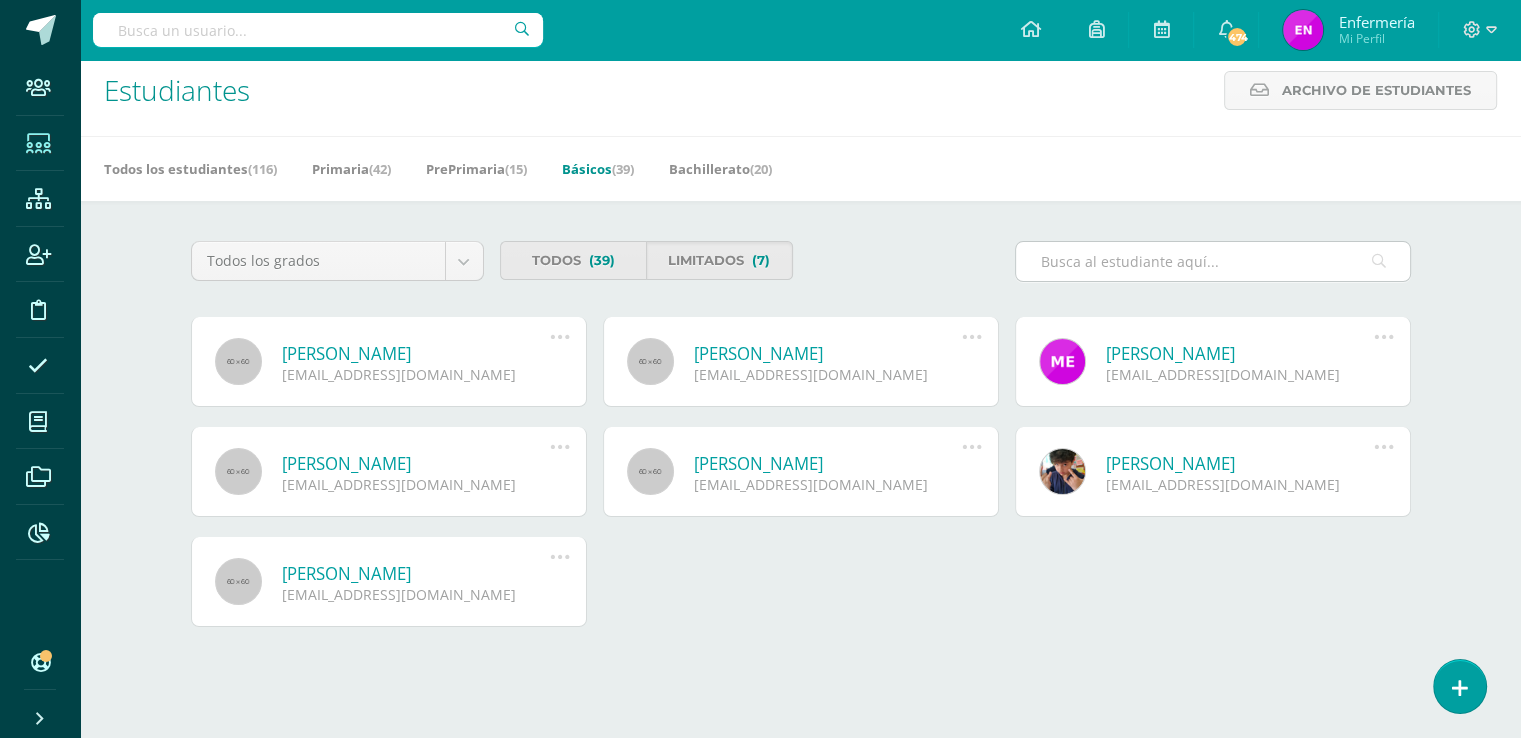 click at bounding box center [1213, 261] 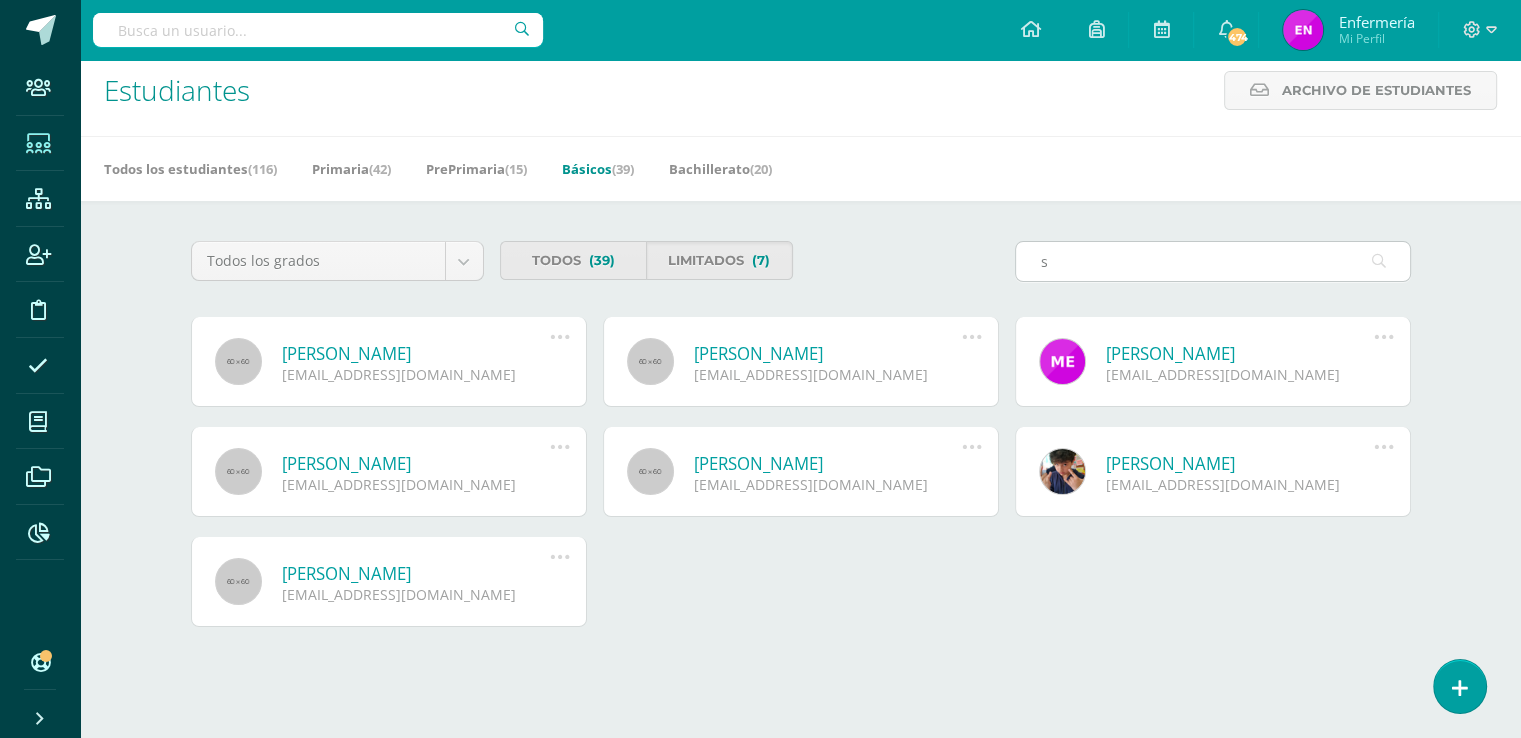scroll, scrollTop: 0, scrollLeft: 0, axis: both 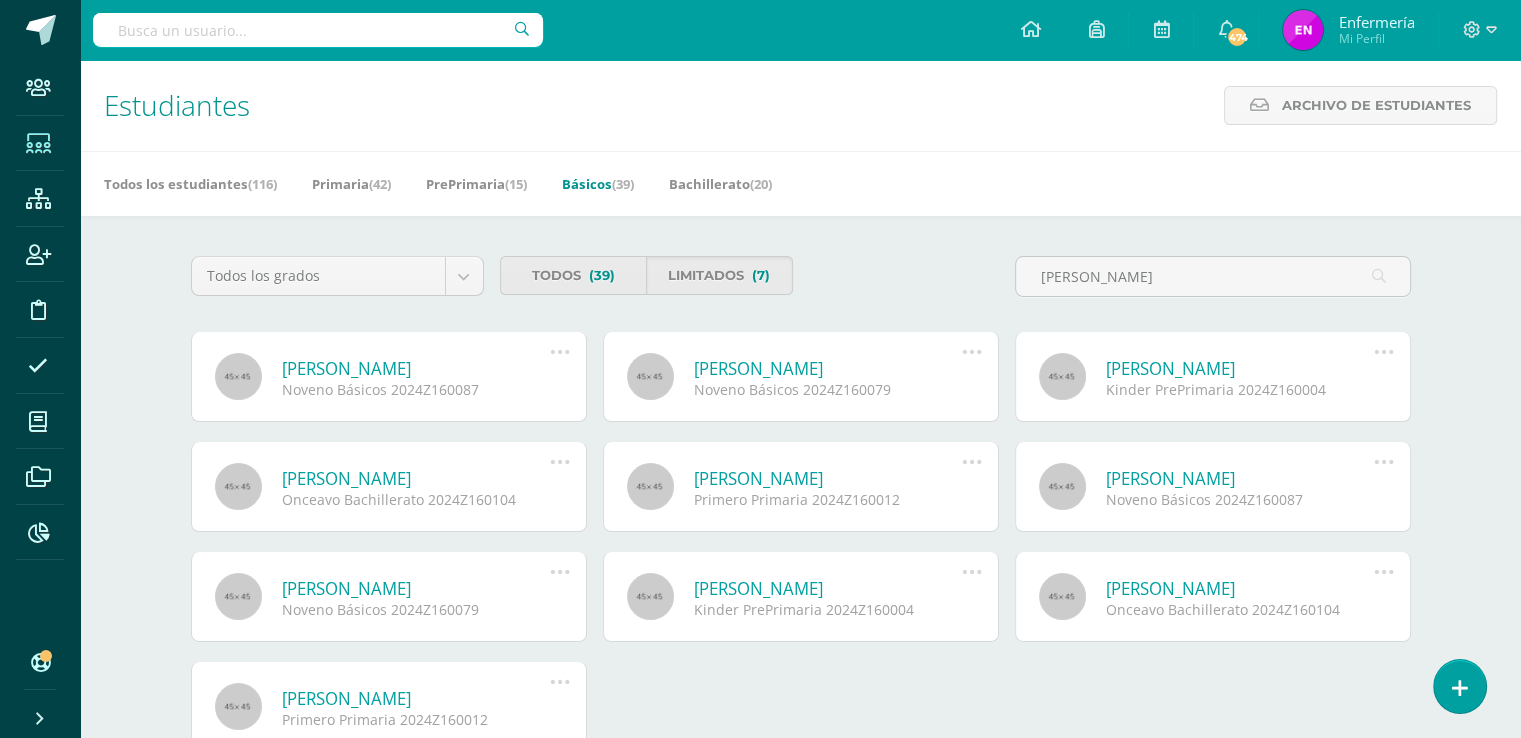 type on "samuel" 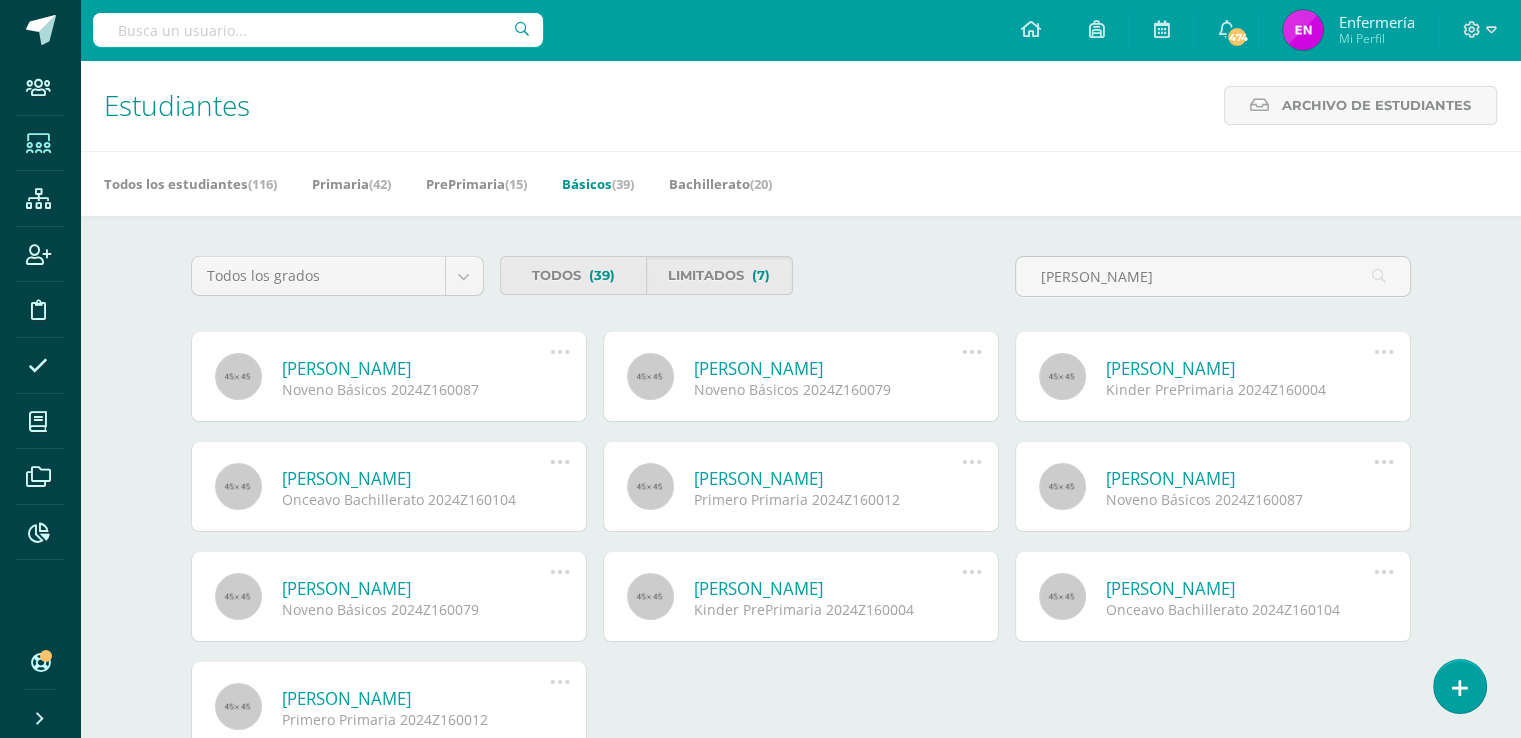 drag, startPoint x: 1348, startPoint y: 452, endPoint x: 964, endPoint y: 725, distance: 471.15283 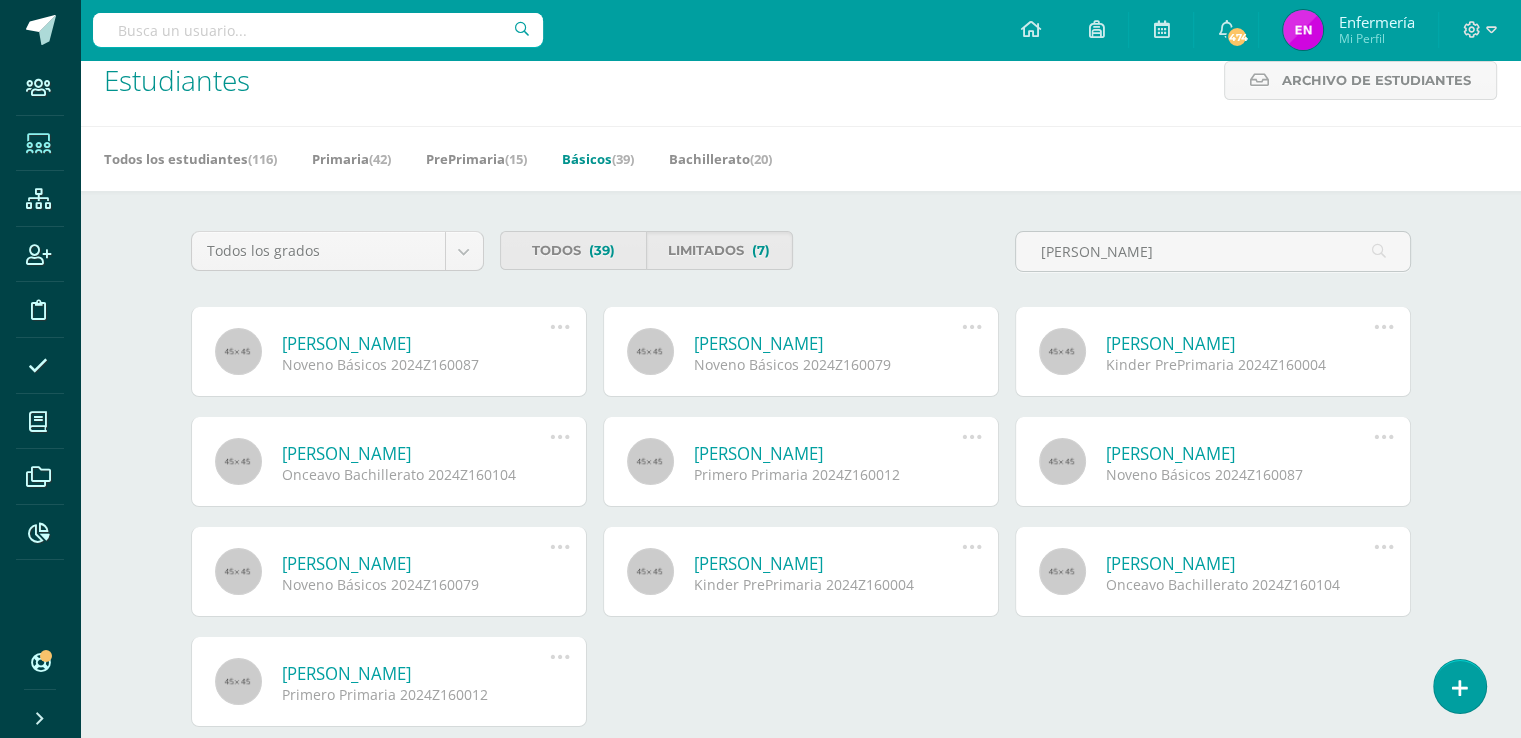 scroll, scrollTop: 0, scrollLeft: 0, axis: both 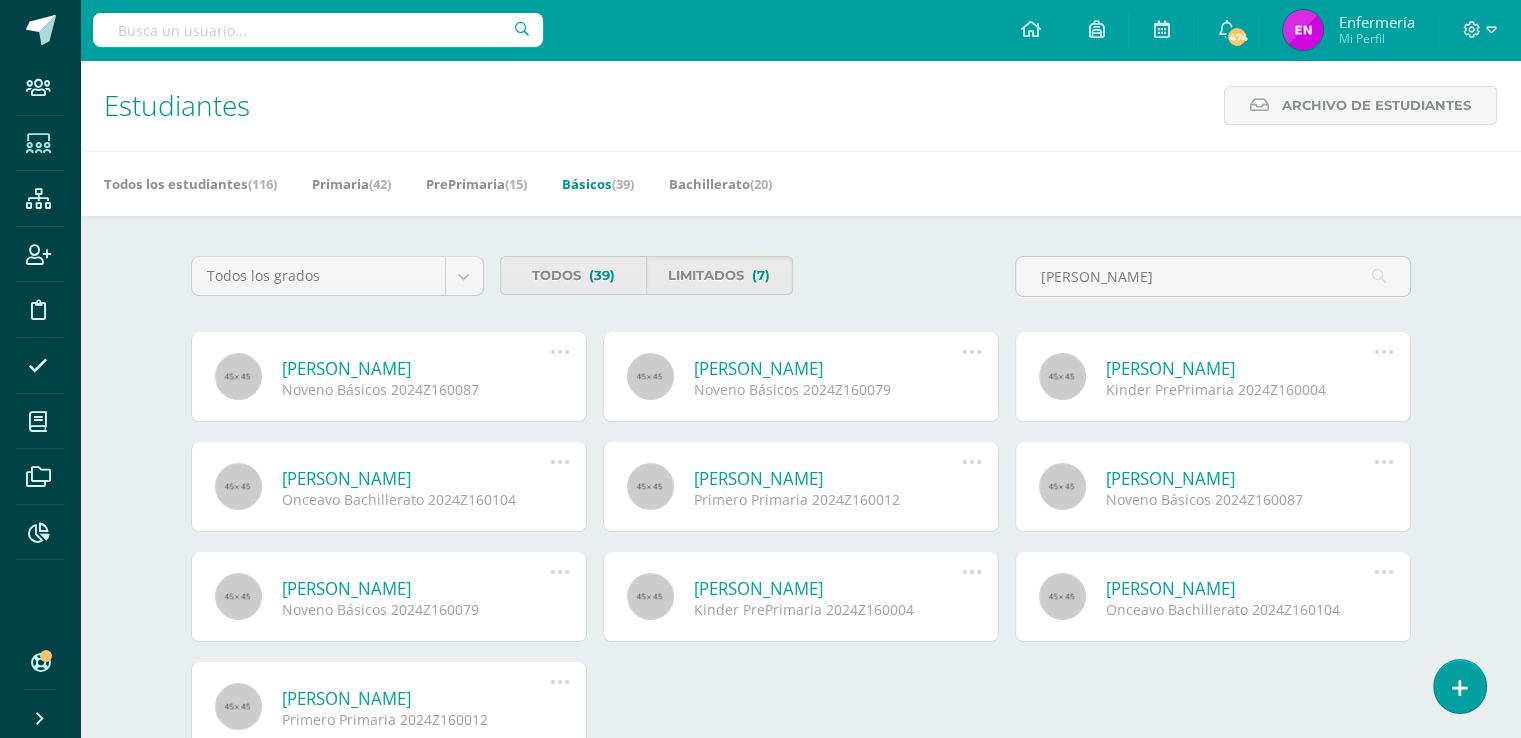 click on "Básicos
(39)" at bounding box center [598, 184] 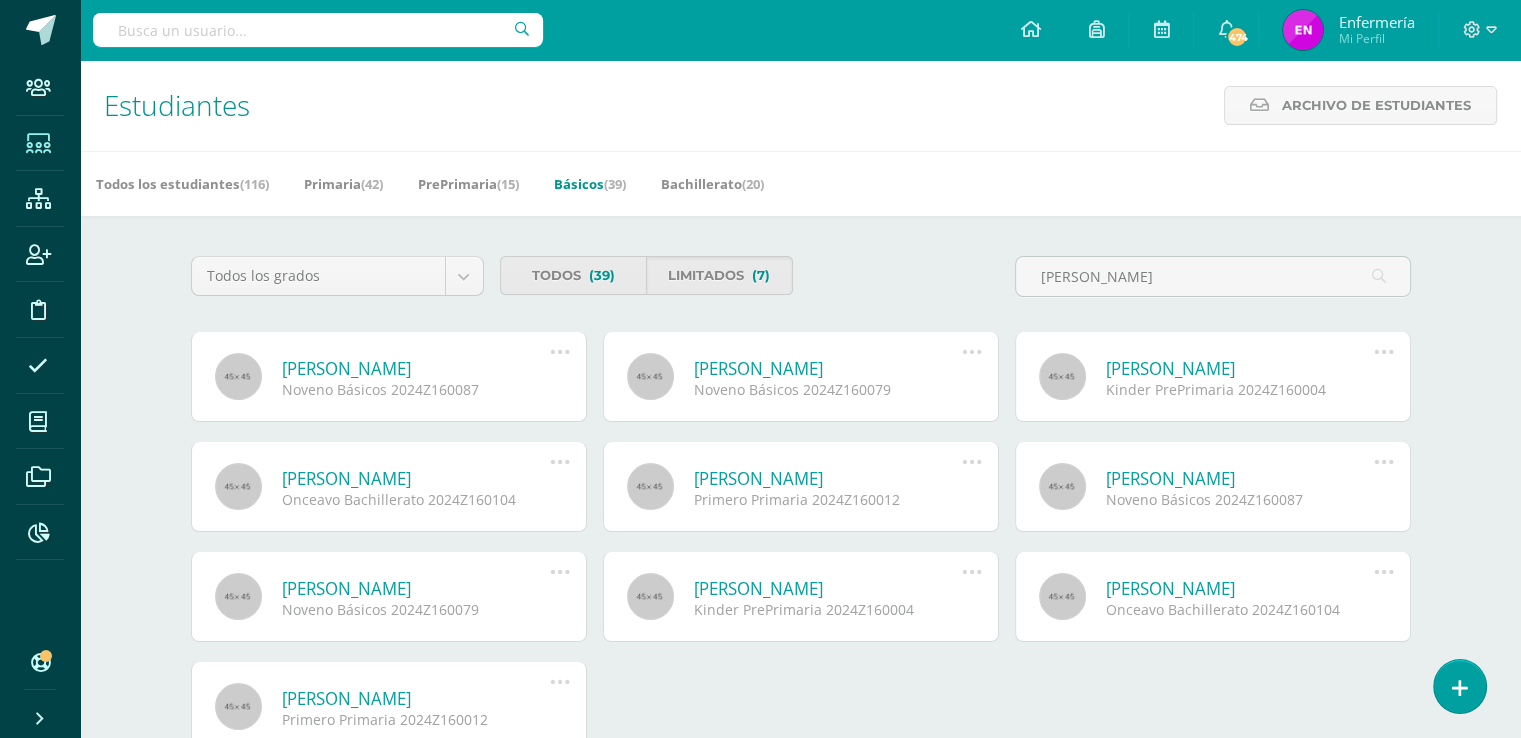 click on "Básicos
(39)" at bounding box center (590, 184) 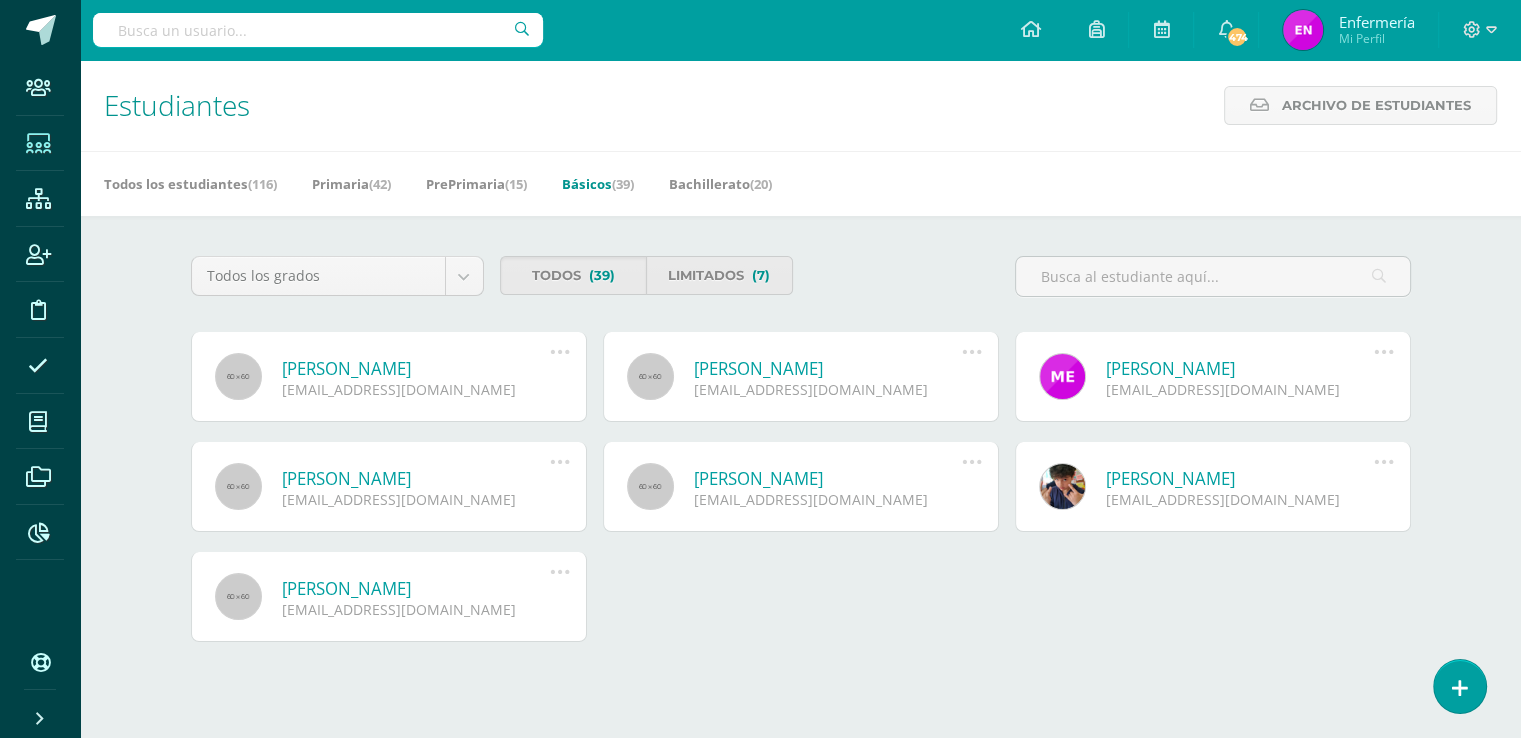 scroll, scrollTop: 0, scrollLeft: 0, axis: both 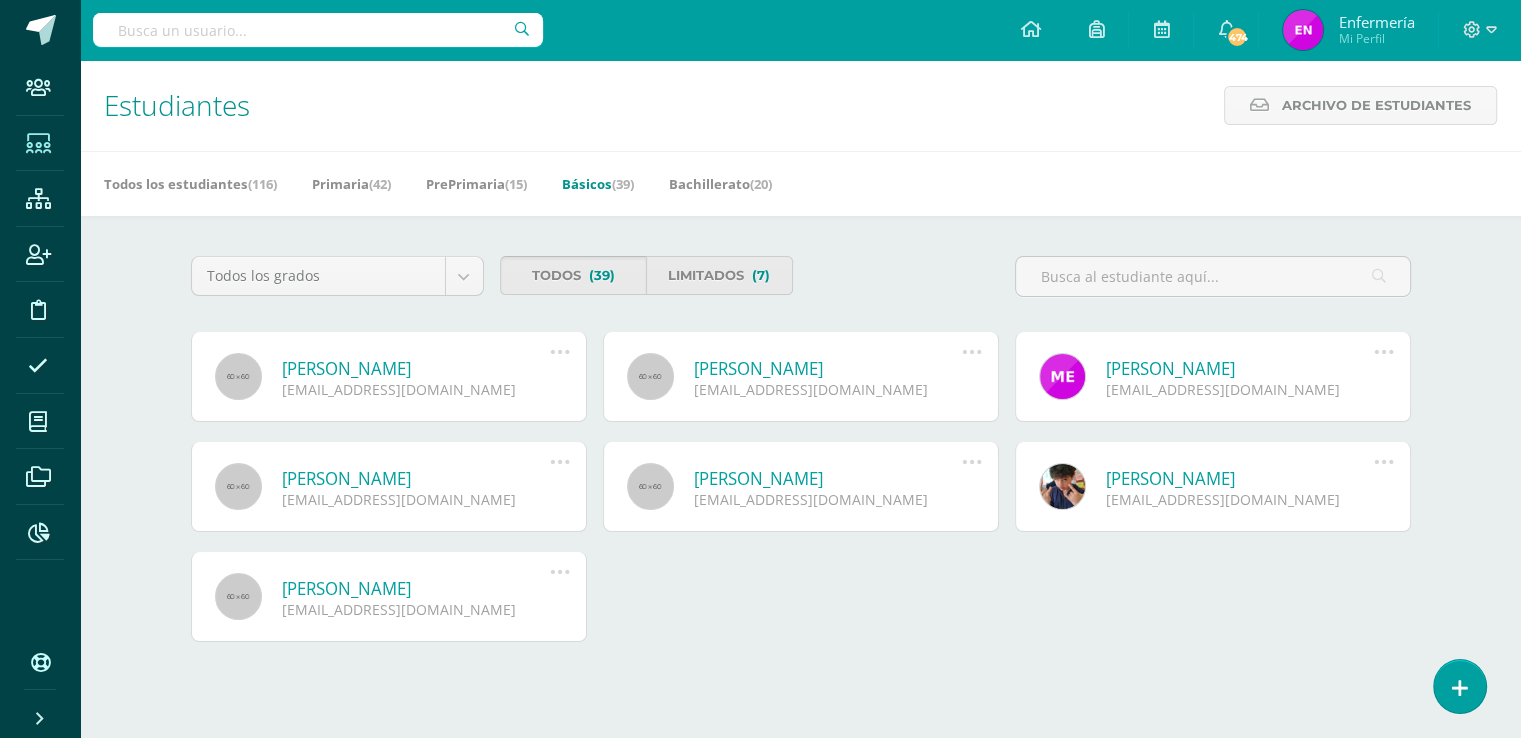 click on "Todos  (39)" at bounding box center (573, 275) 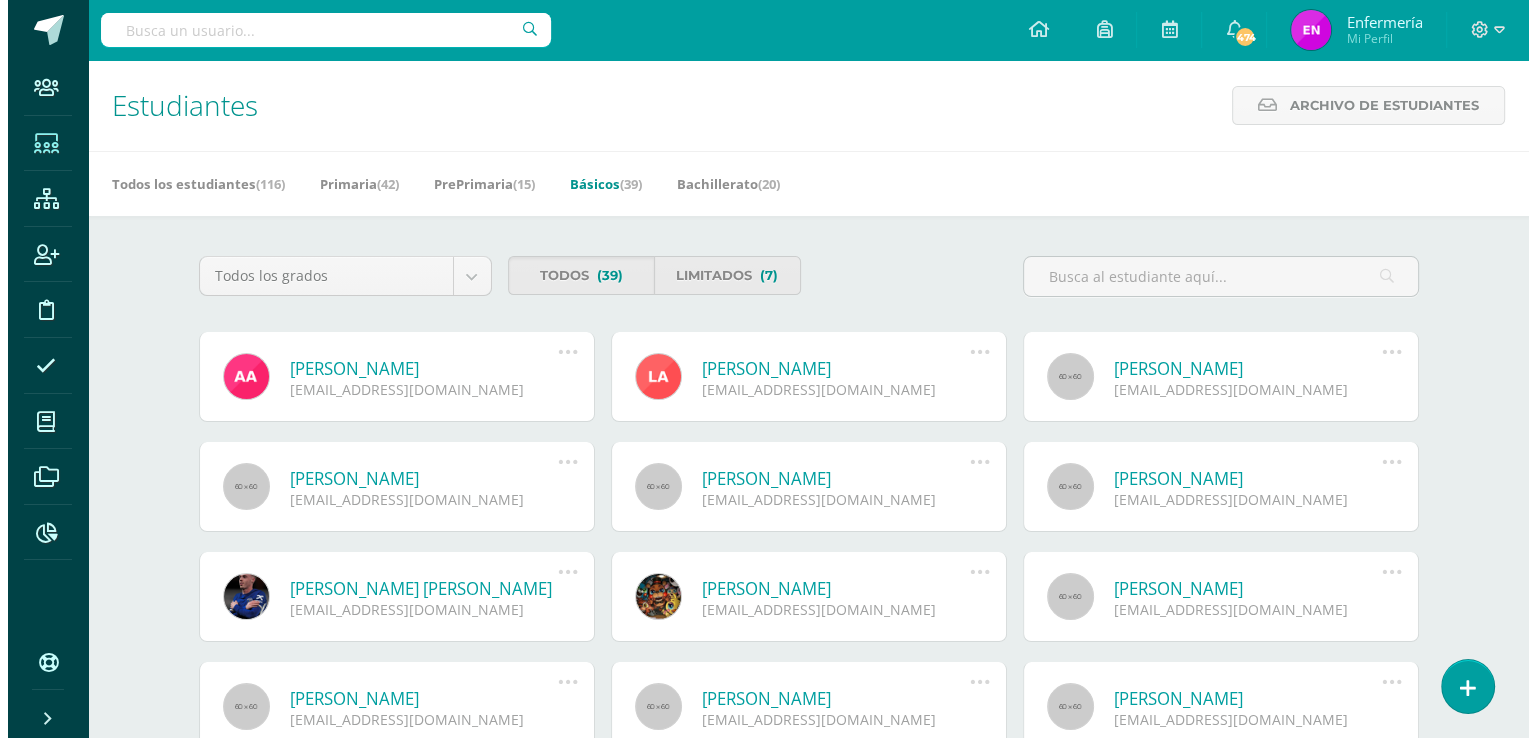 scroll, scrollTop: 0, scrollLeft: 0, axis: both 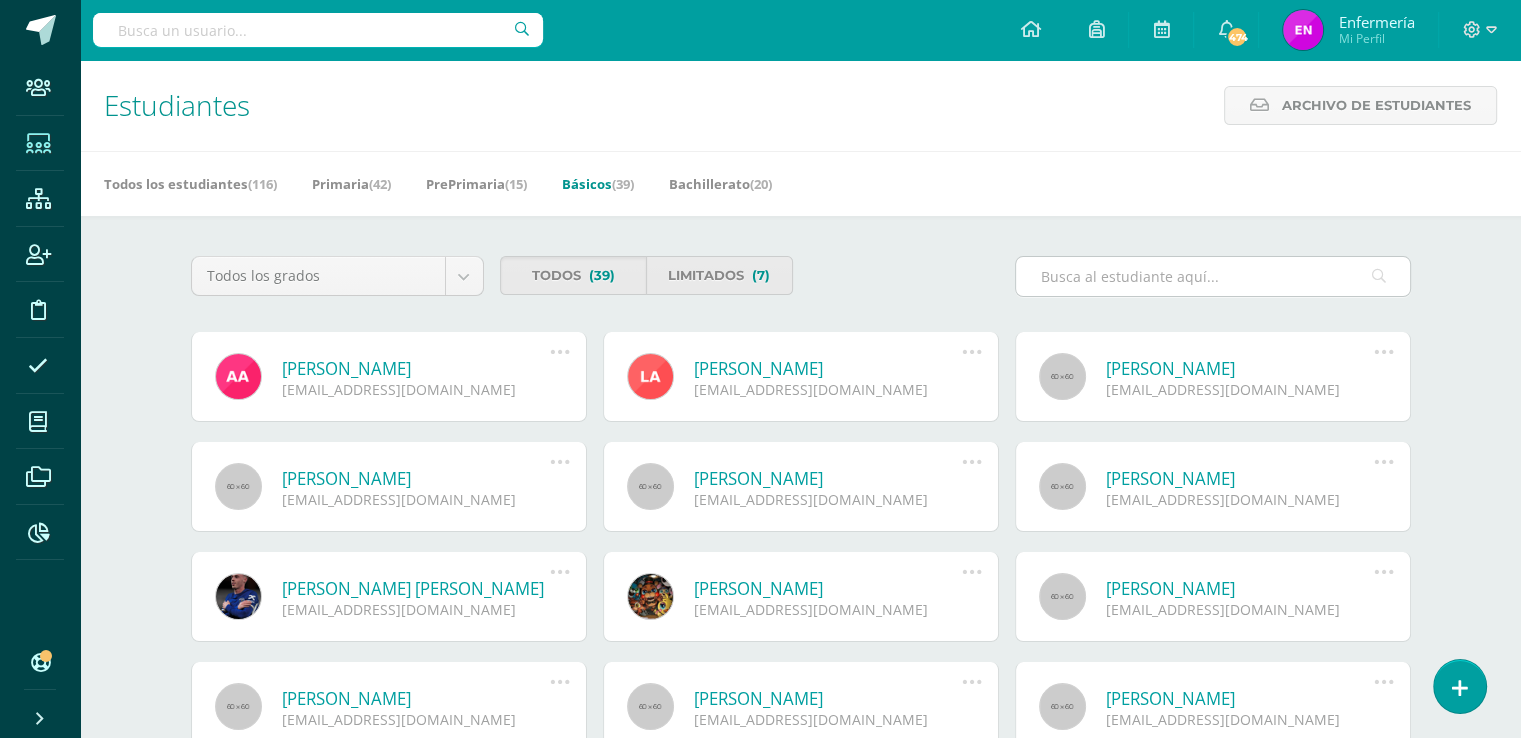 click at bounding box center (1213, 276) 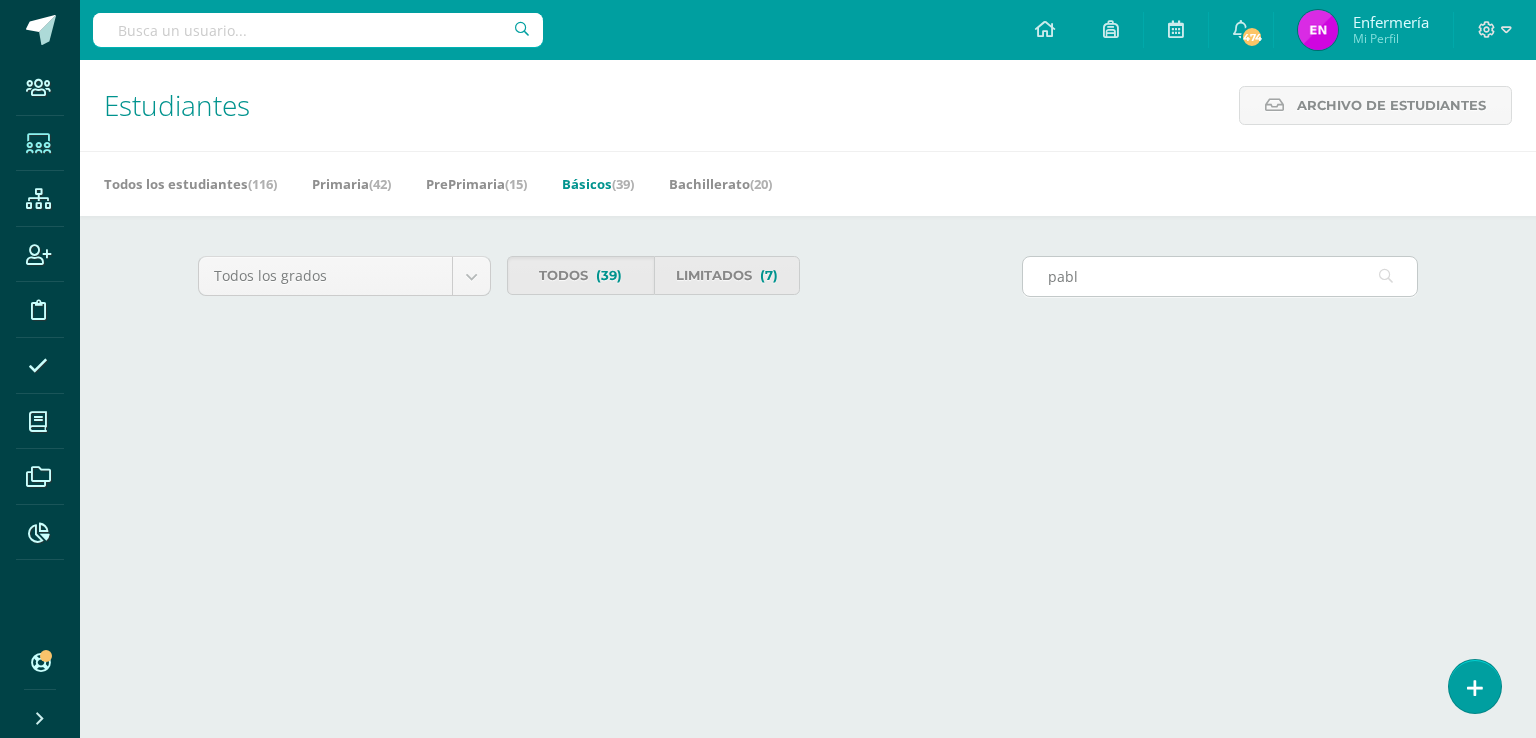 type on "[PERSON_NAME]" 